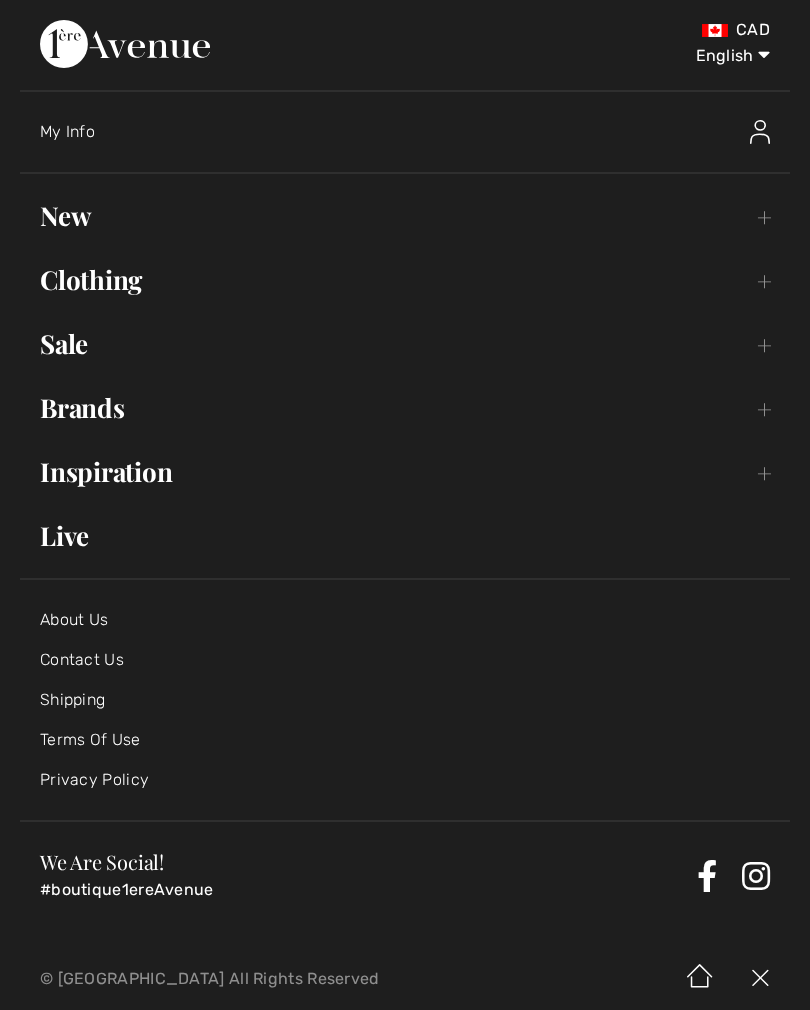 scroll, scrollTop: 0, scrollLeft: 0, axis: both 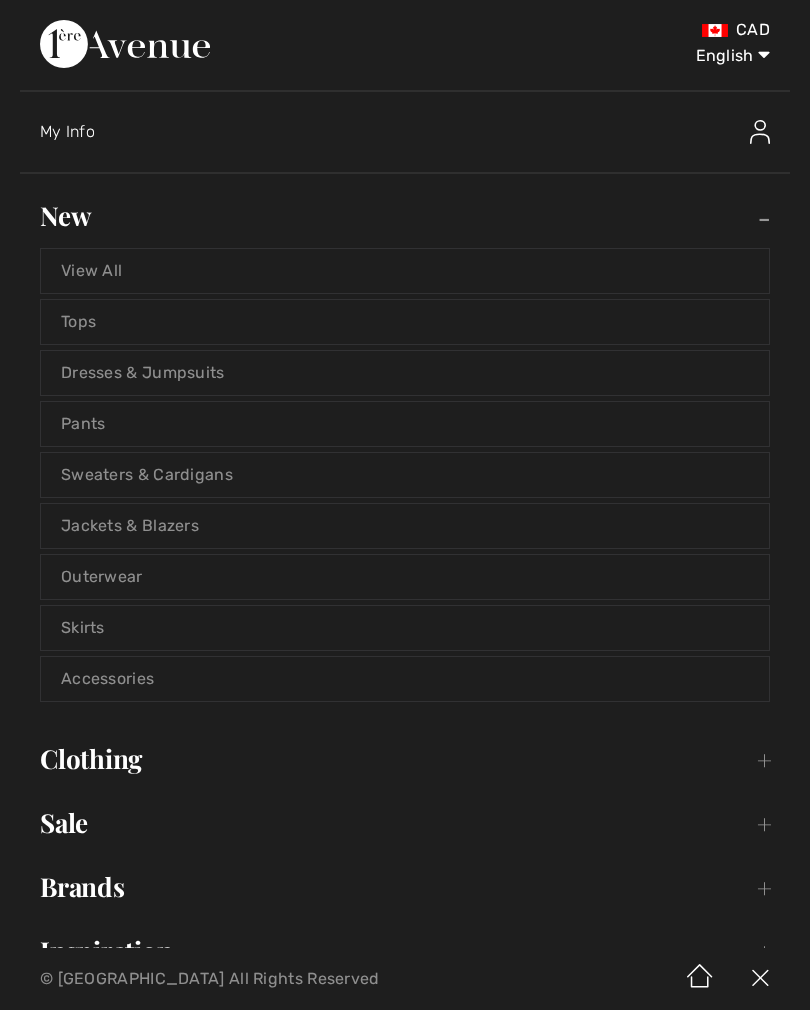 click on "View All" at bounding box center [405, 271] 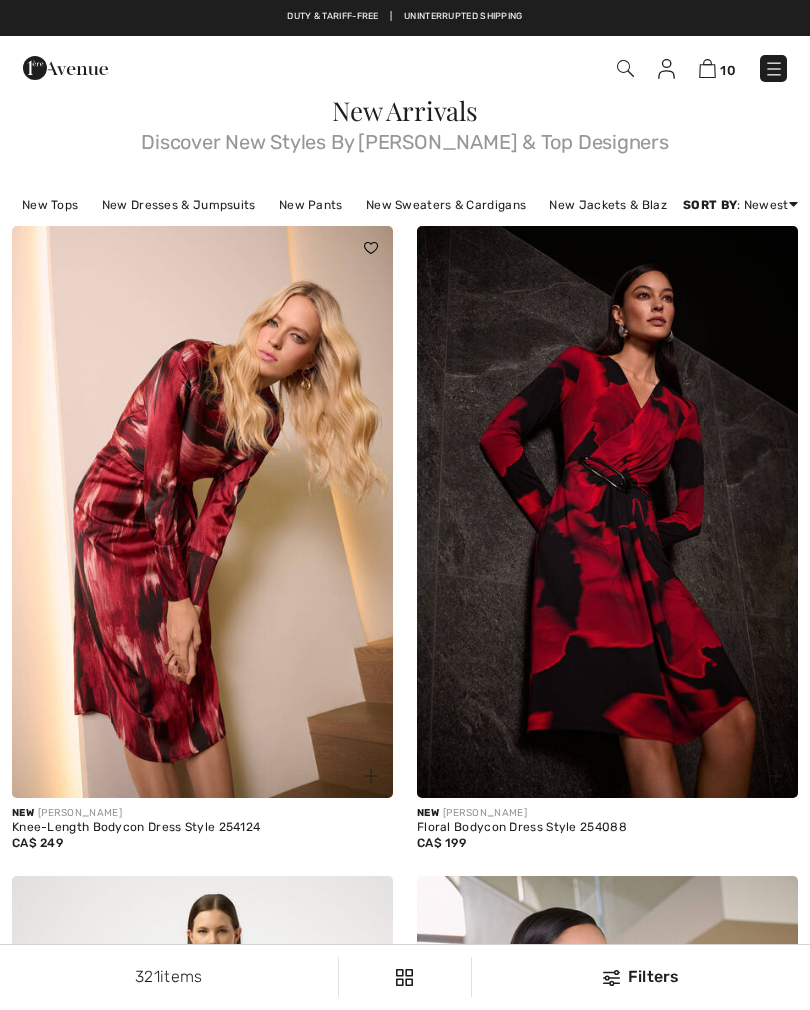 scroll, scrollTop: 0, scrollLeft: 0, axis: both 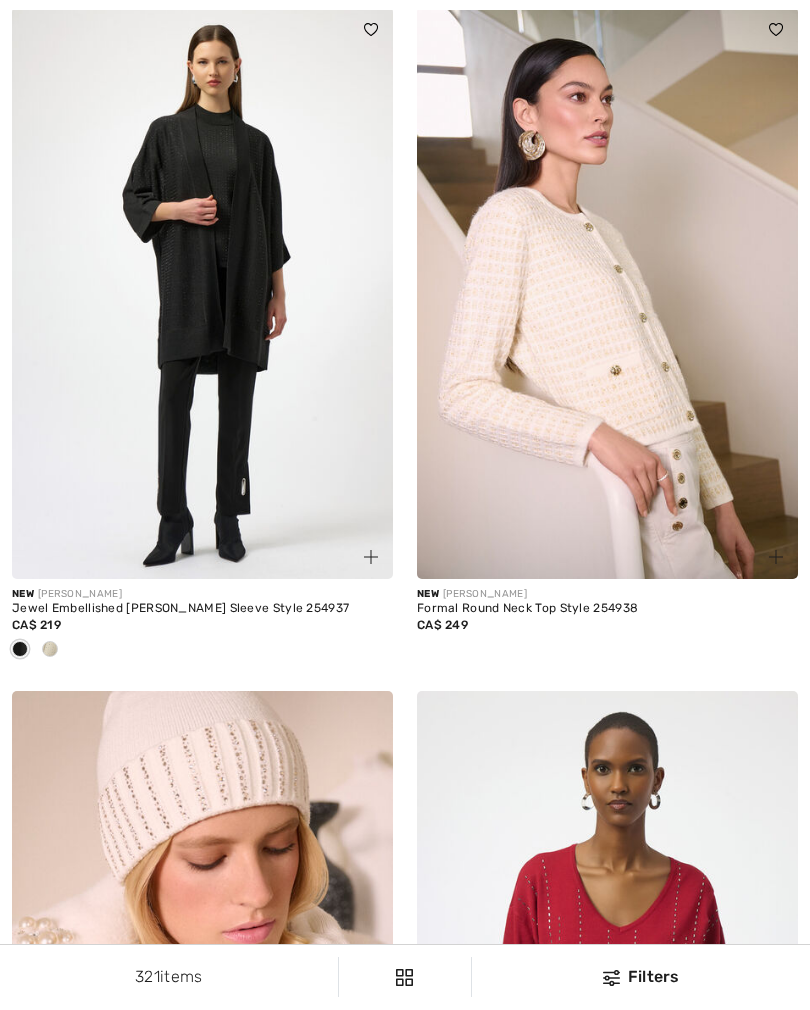 click at bounding box center [50, 650] 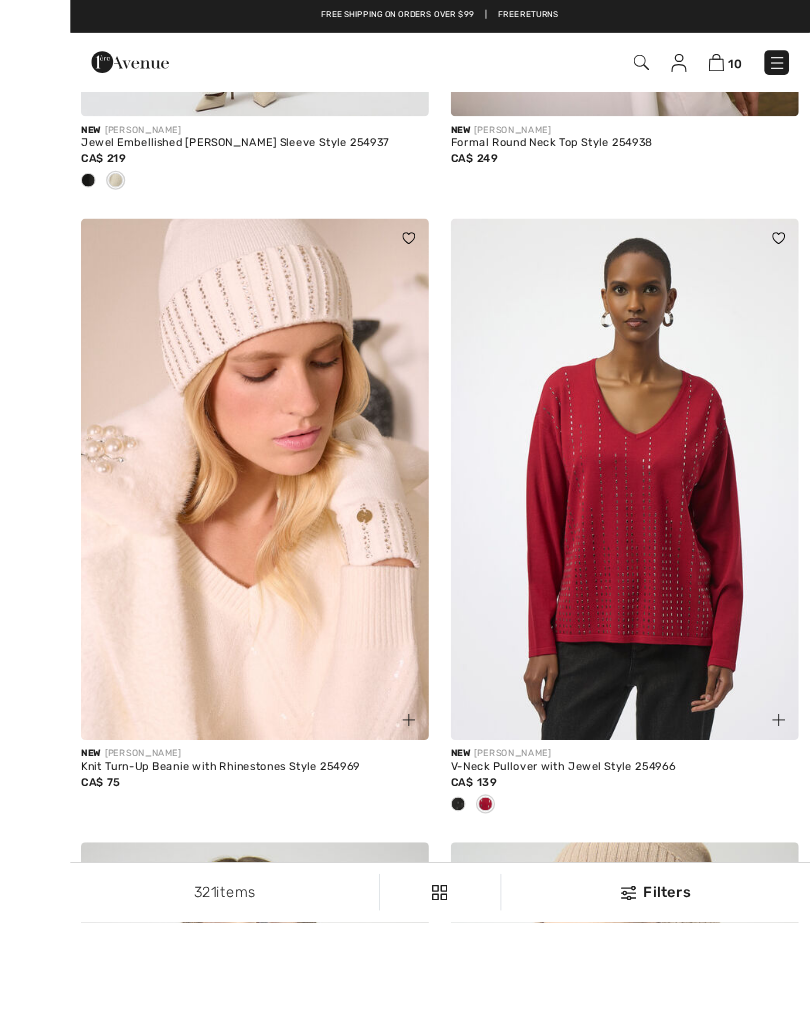 scroll, scrollTop: 1400, scrollLeft: 0, axis: vertical 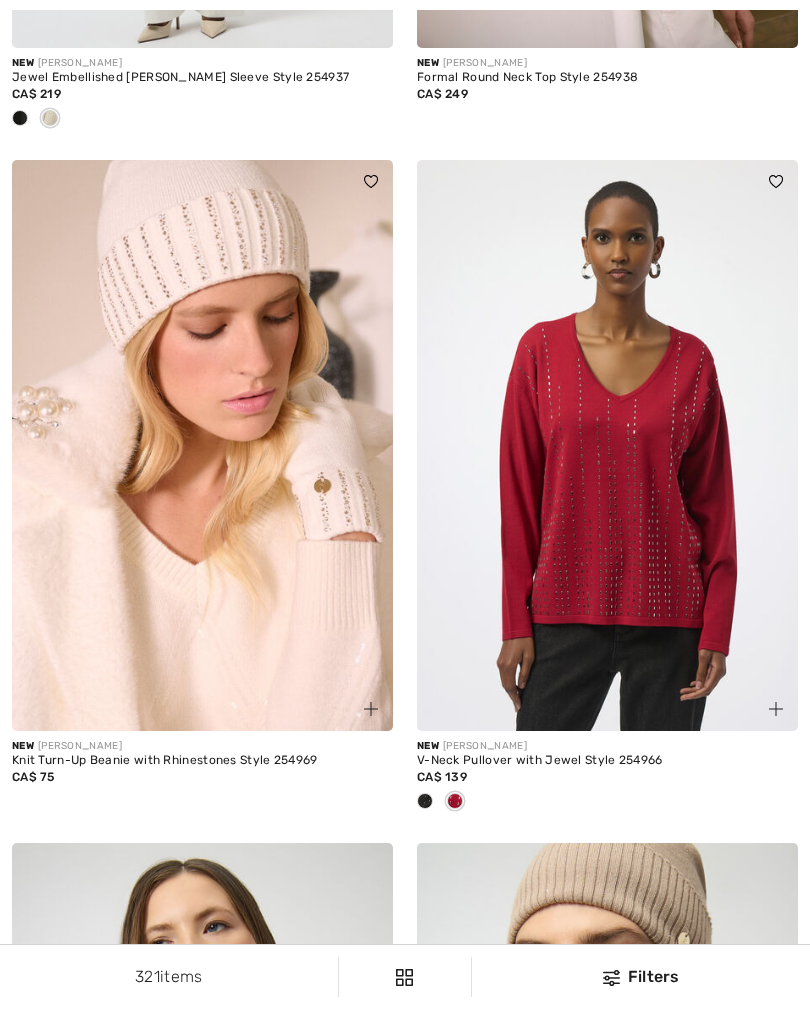 click at bounding box center (425, 802) 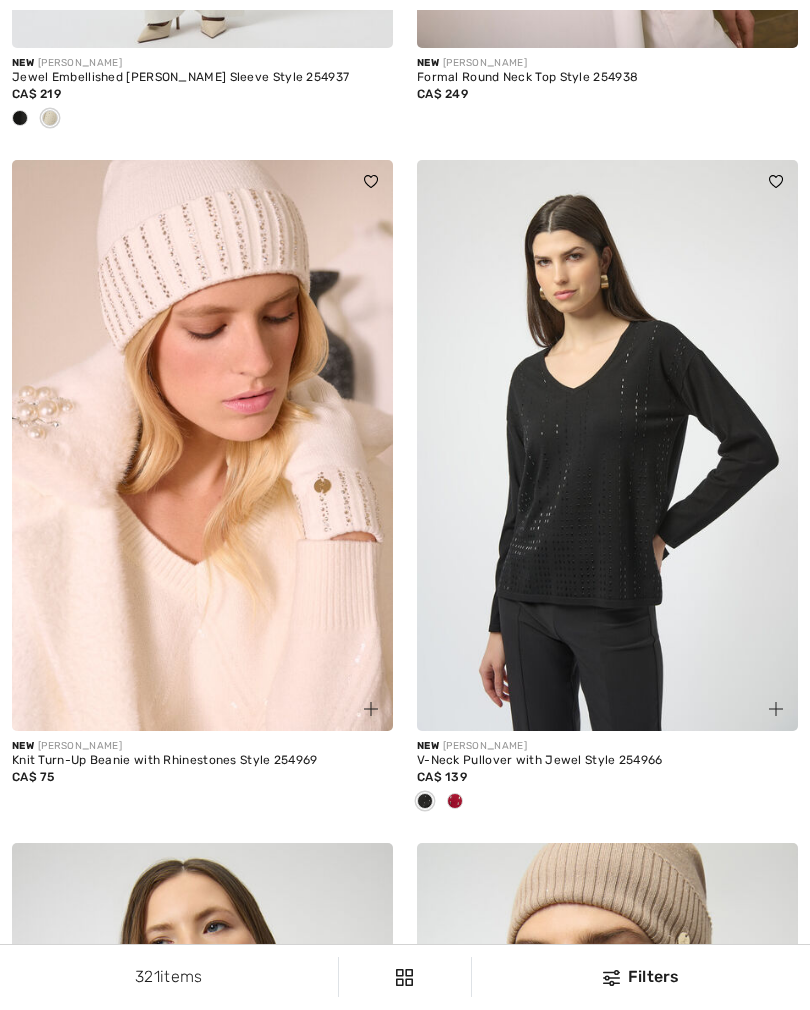 click at bounding box center [455, 802] 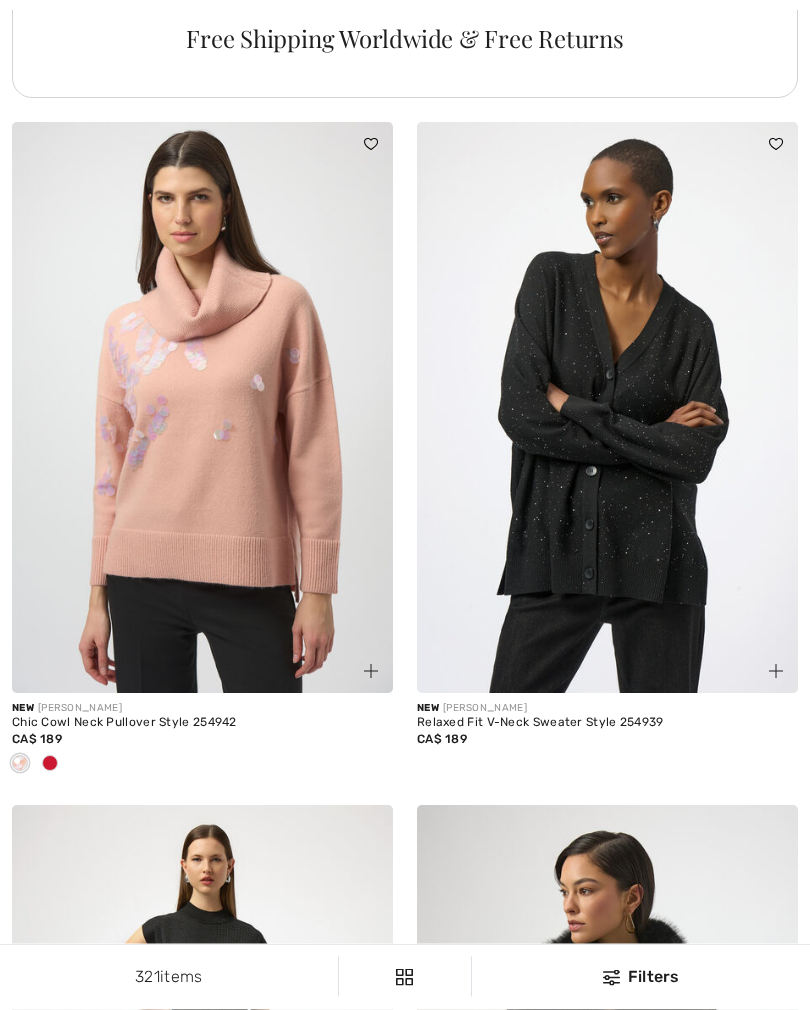 scroll, scrollTop: 4274, scrollLeft: 0, axis: vertical 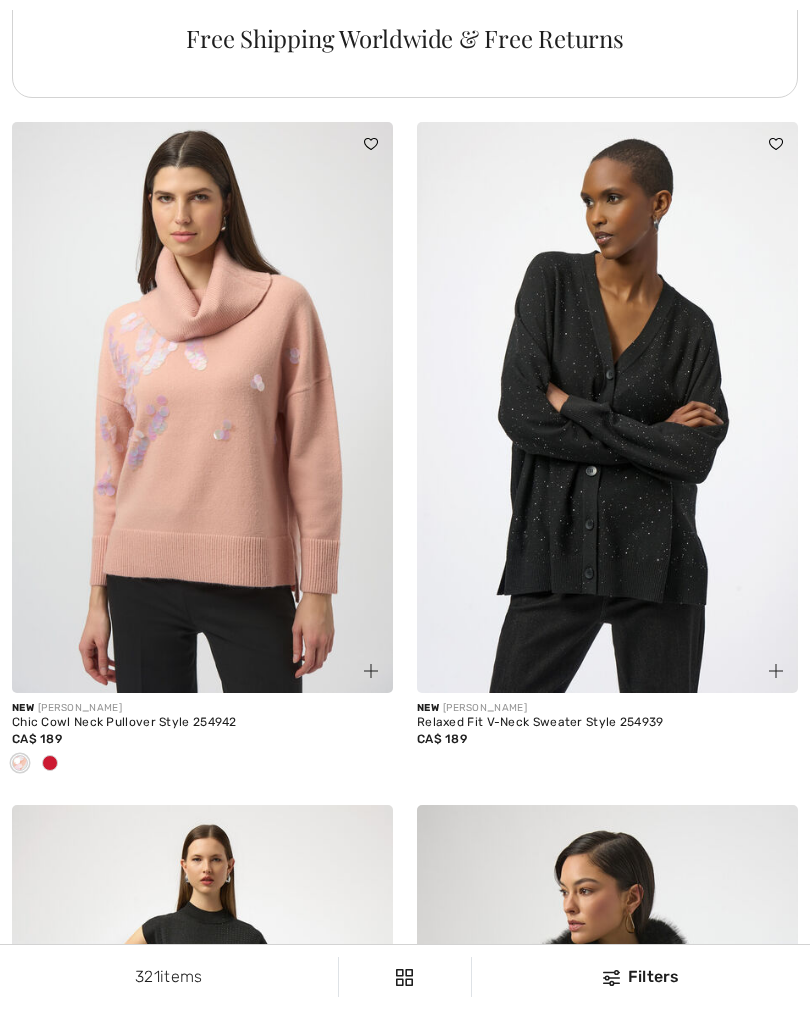 click at bounding box center (50, 764) 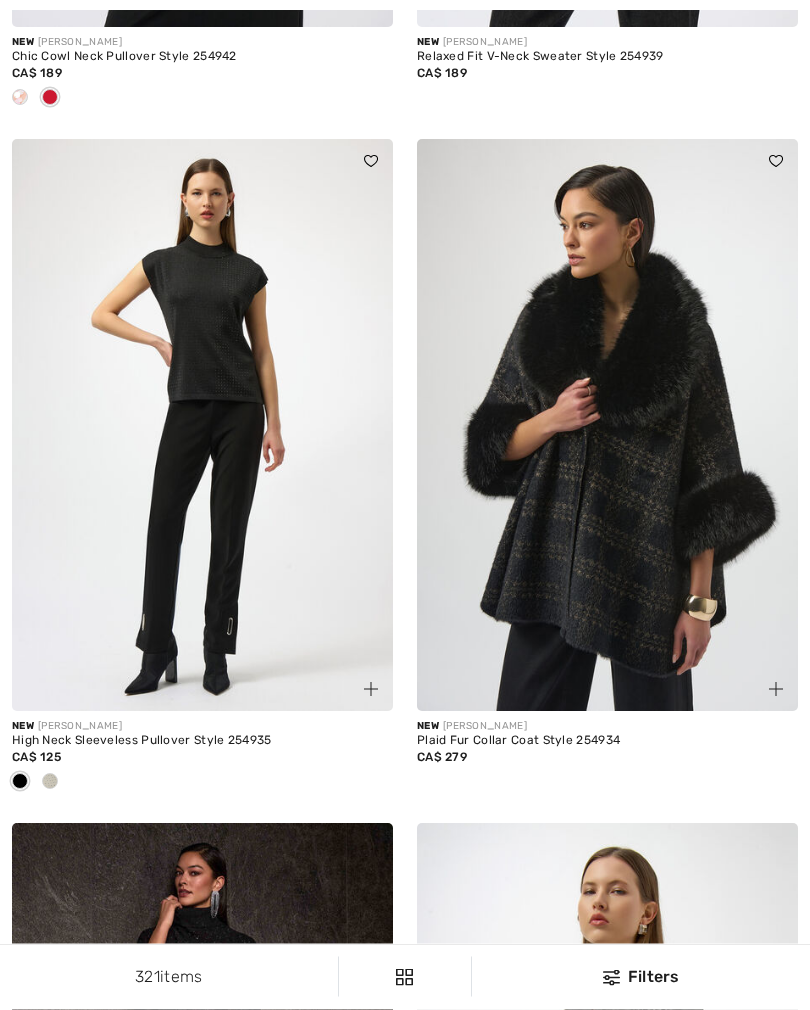 scroll, scrollTop: 4938, scrollLeft: 0, axis: vertical 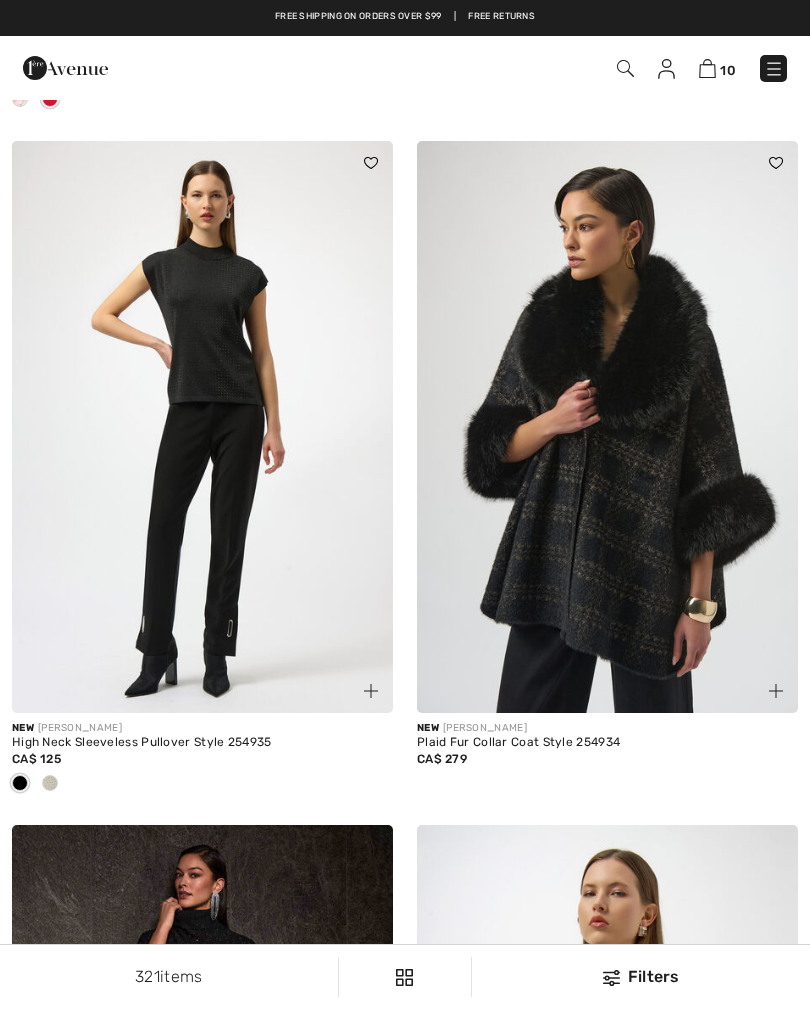click at bounding box center (50, 784) 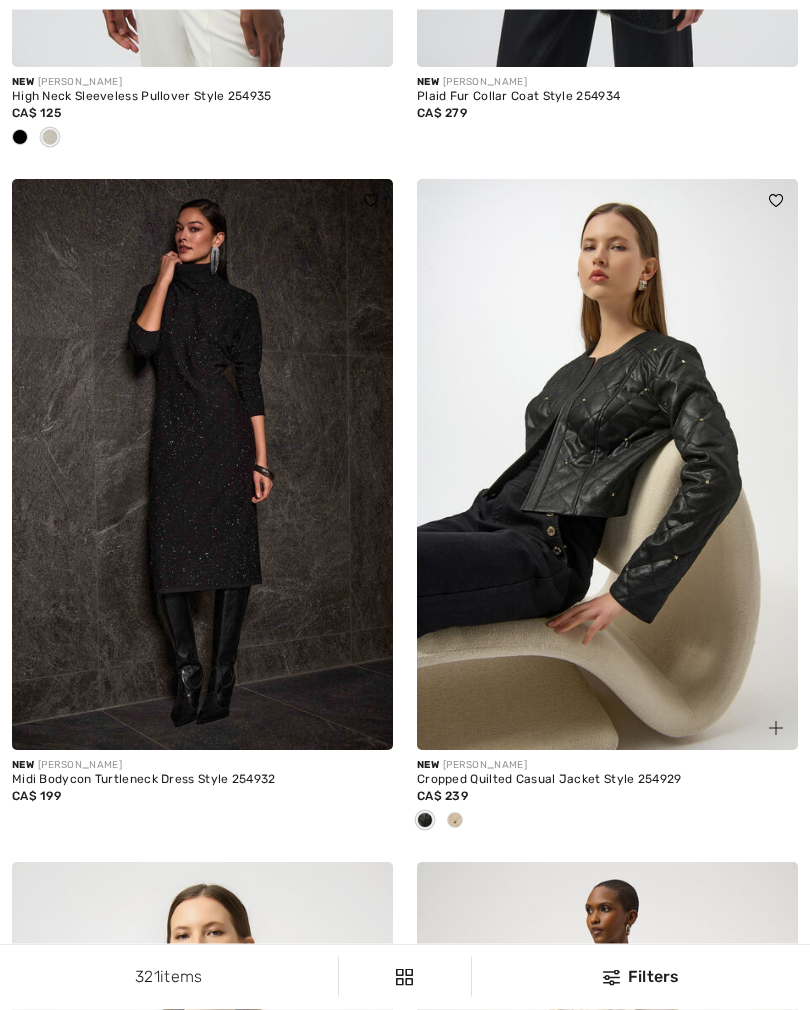scroll, scrollTop: 5583, scrollLeft: 0, axis: vertical 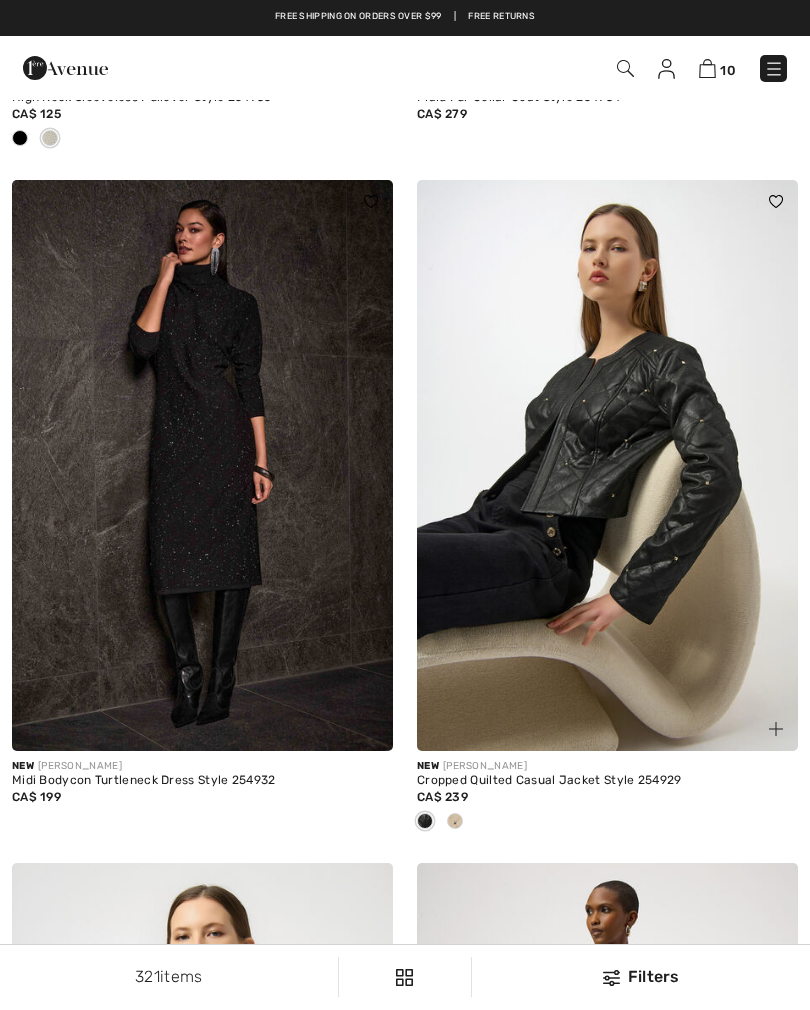 click at bounding box center (455, 821) 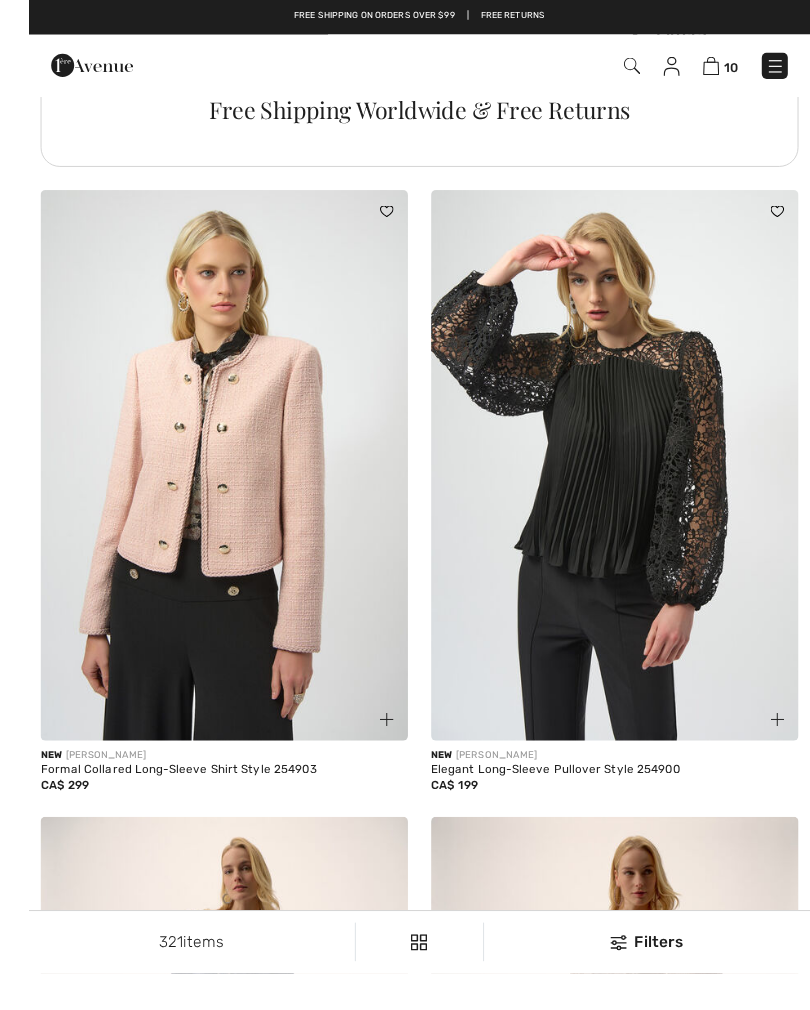scroll, scrollTop: 8430, scrollLeft: 0, axis: vertical 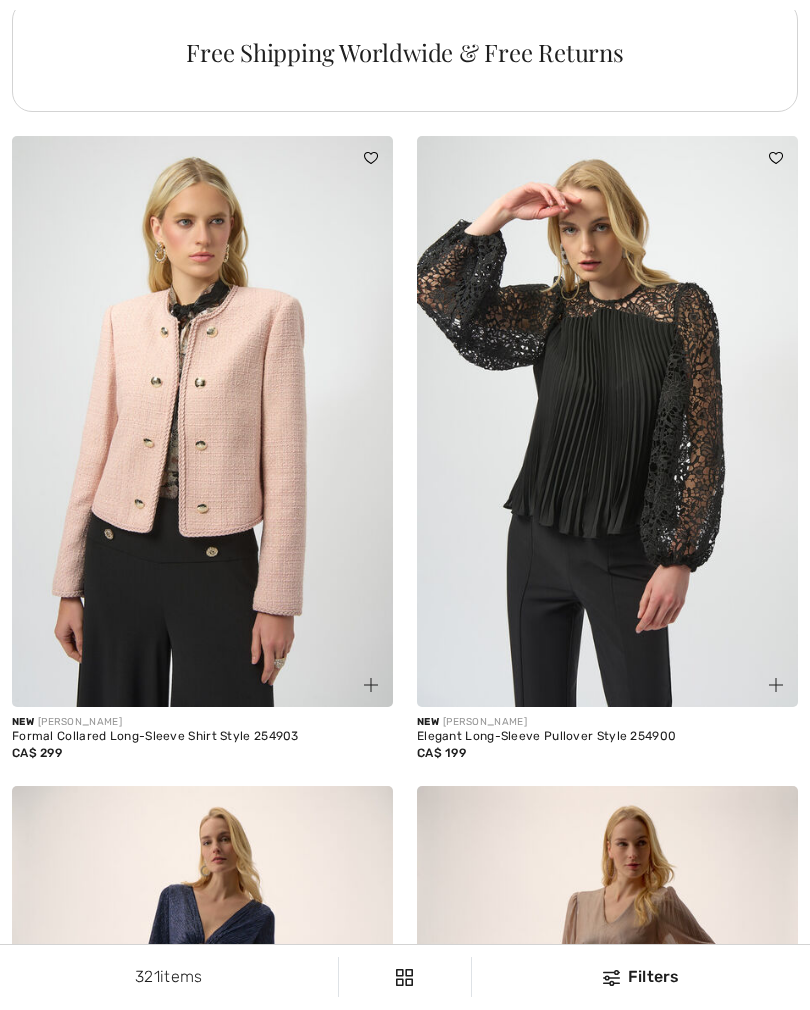 click at bounding box center (607, 422) 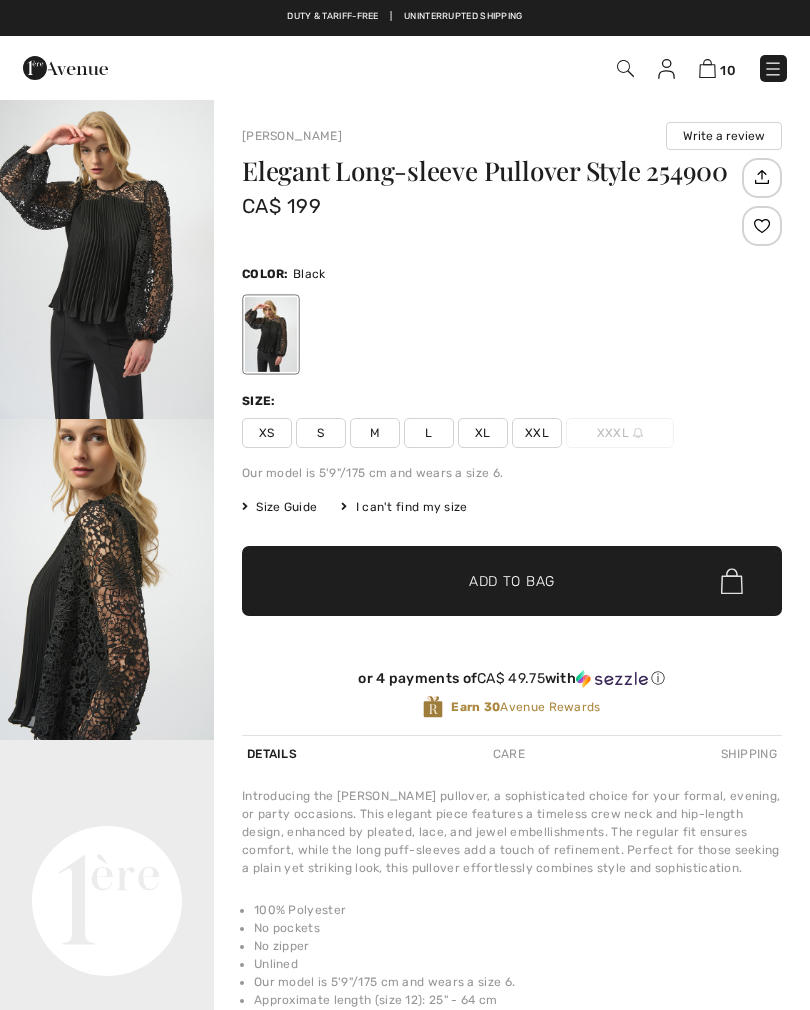 scroll, scrollTop: 0, scrollLeft: 0, axis: both 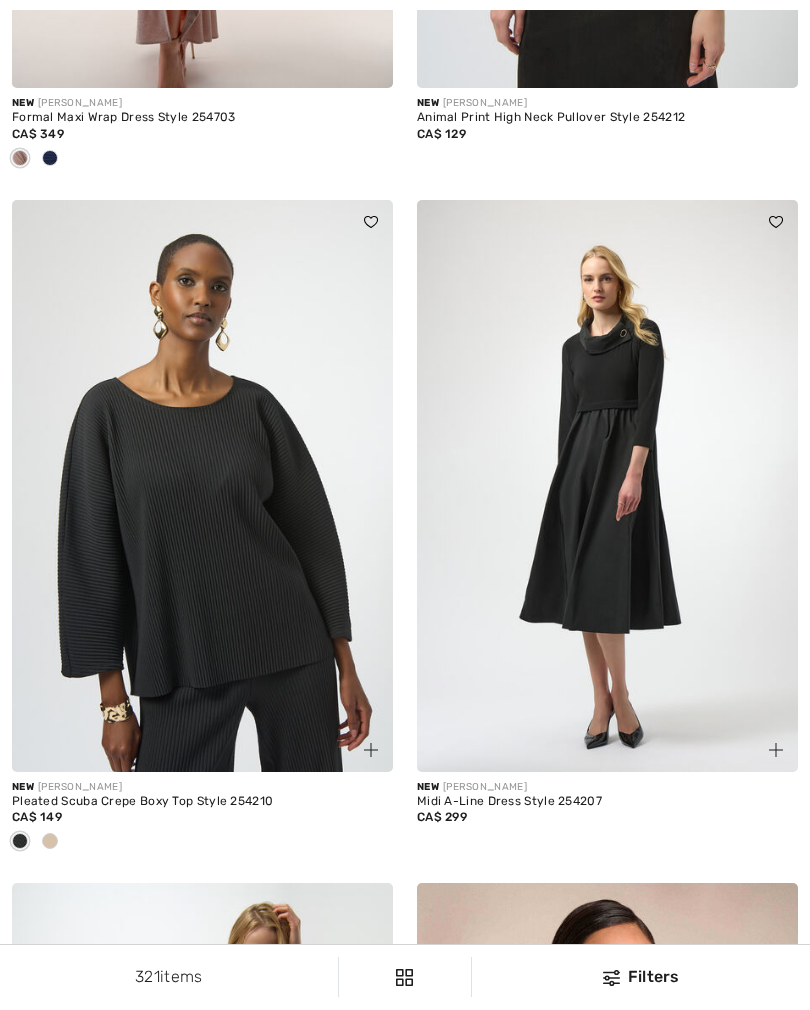 click at bounding box center (50, 841) 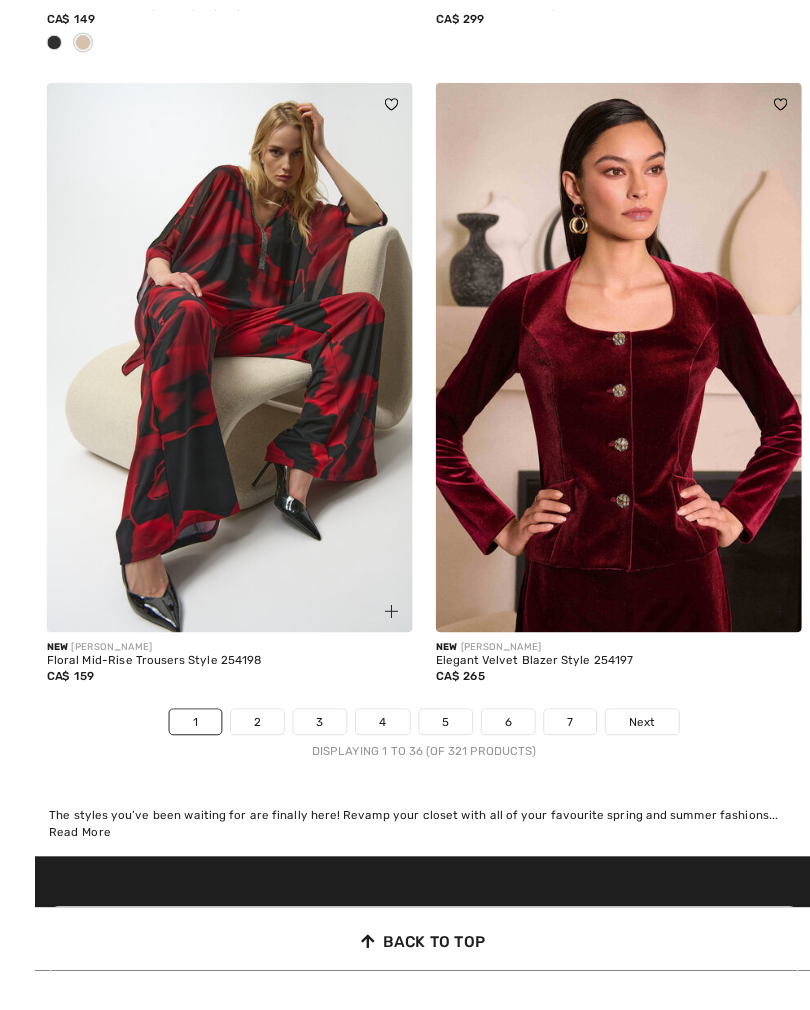 scroll, scrollTop: 11817, scrollLeft: 0, axis: vertical 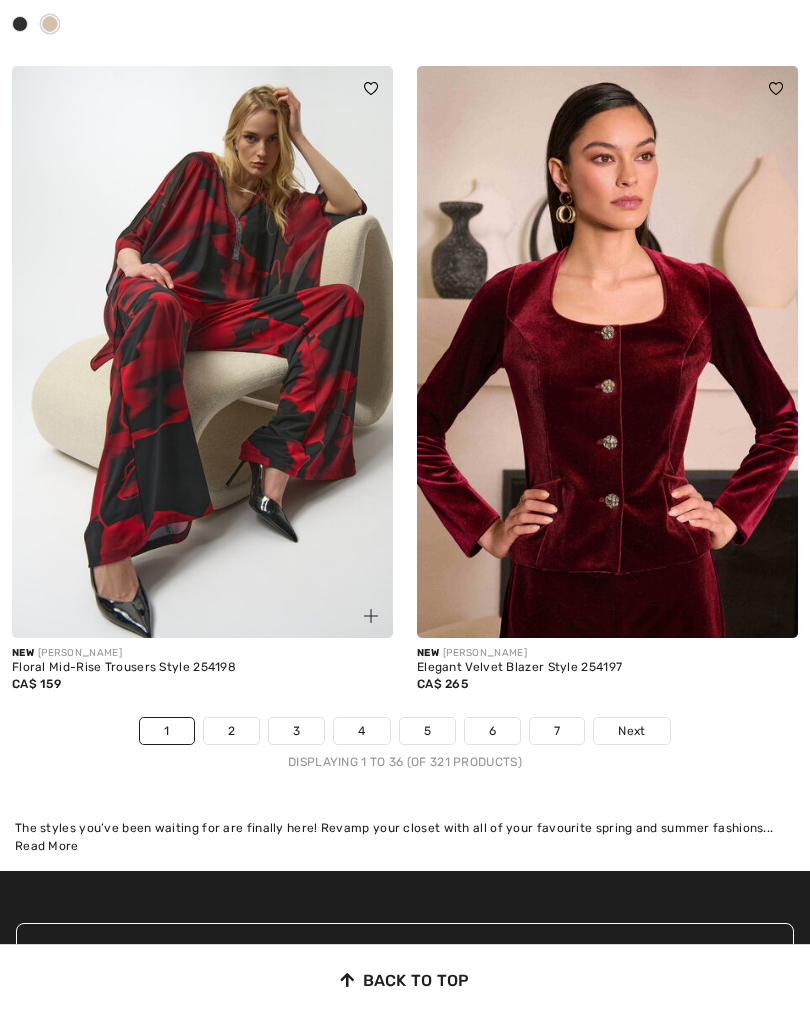 click on "2" at bounding box center (231, 731) 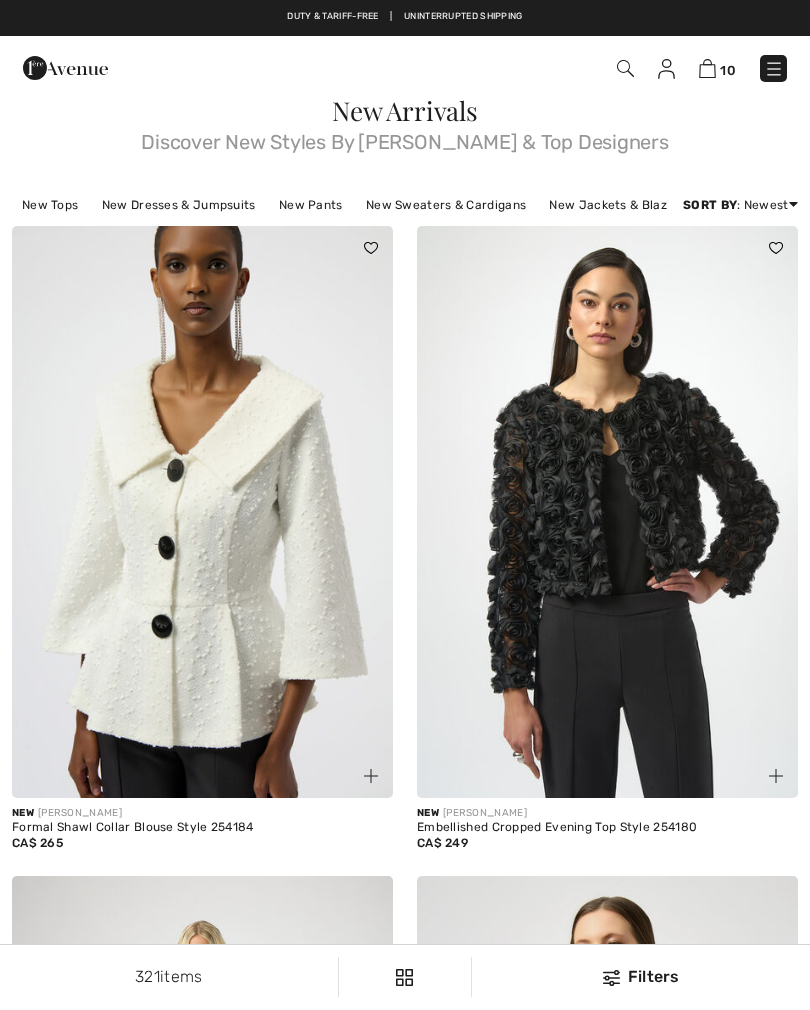 checkbox on "true" 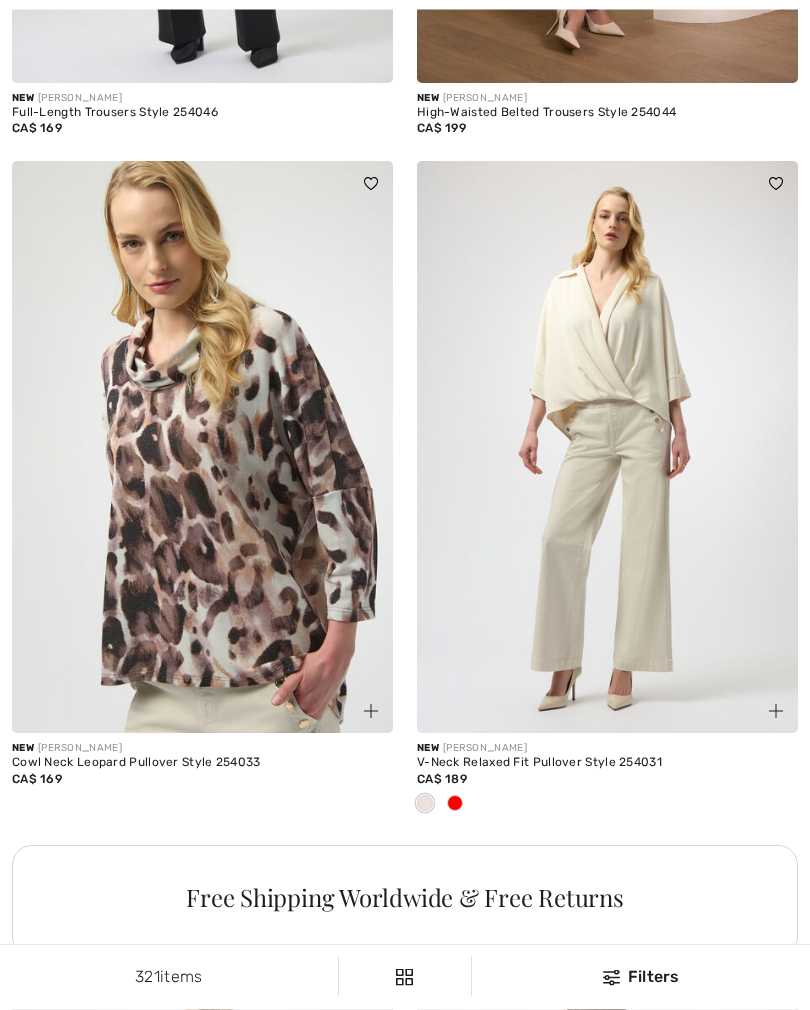 scroll, scrollTop: 7387, scrollLeft: 0, axis: vertical 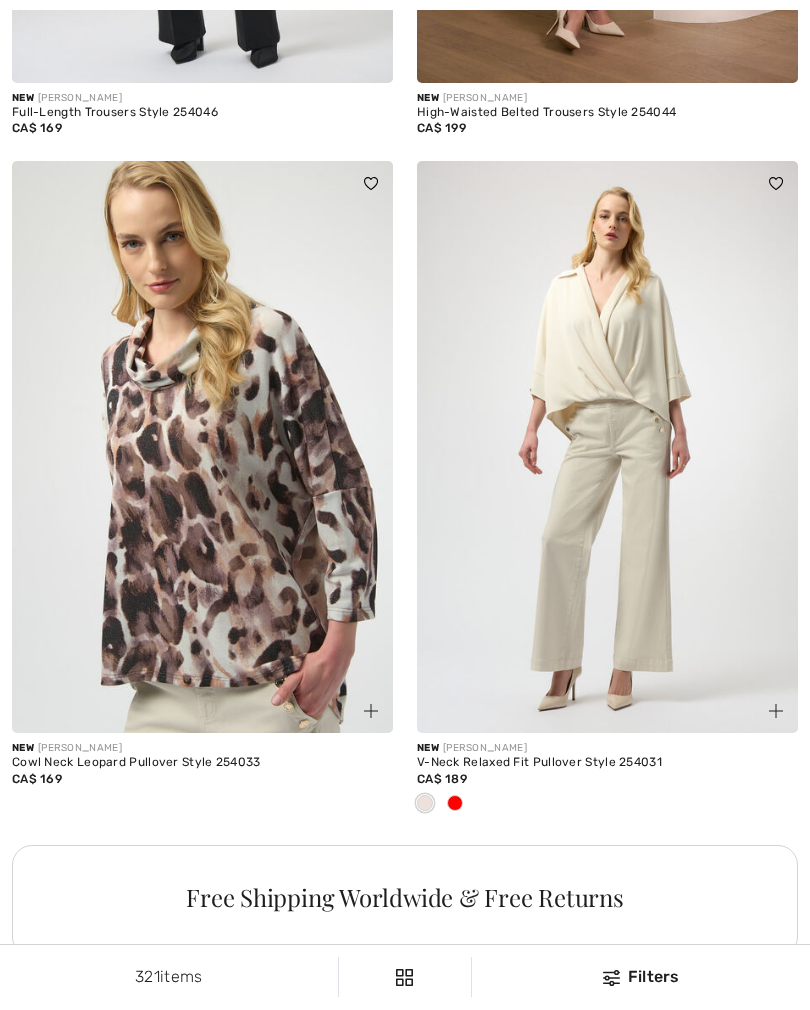 click at bounding box center (455, 803) 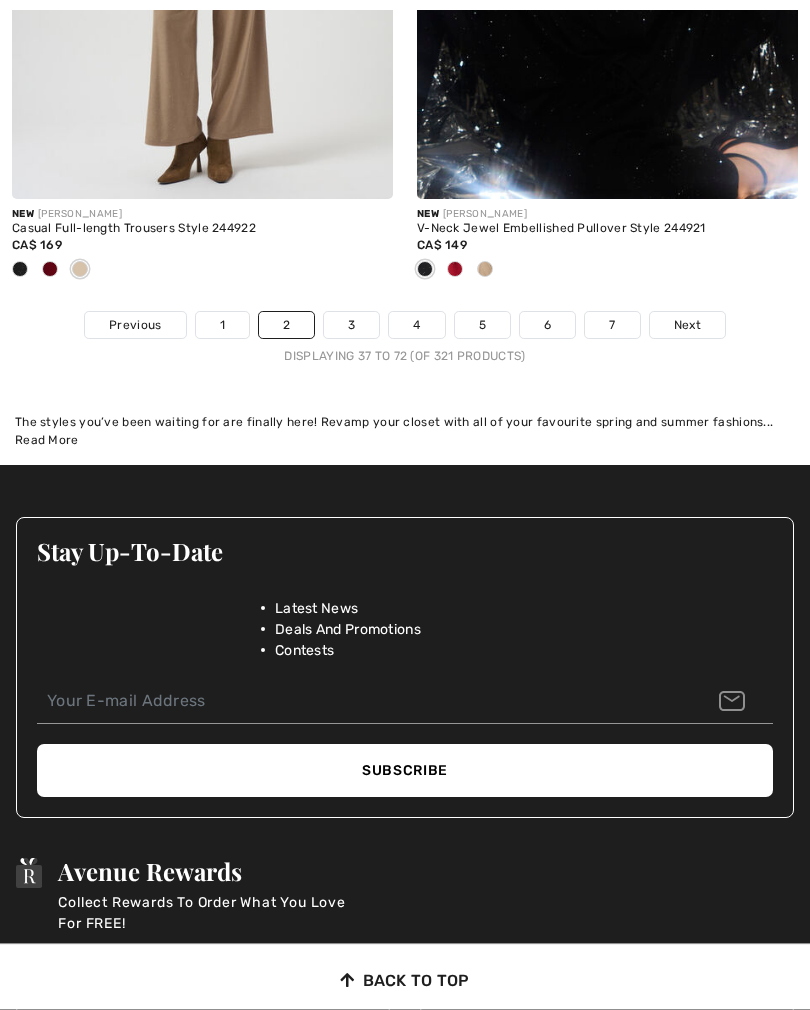 scroll, scrollTop: 12025, scrollLeft: 0, axis: vertical 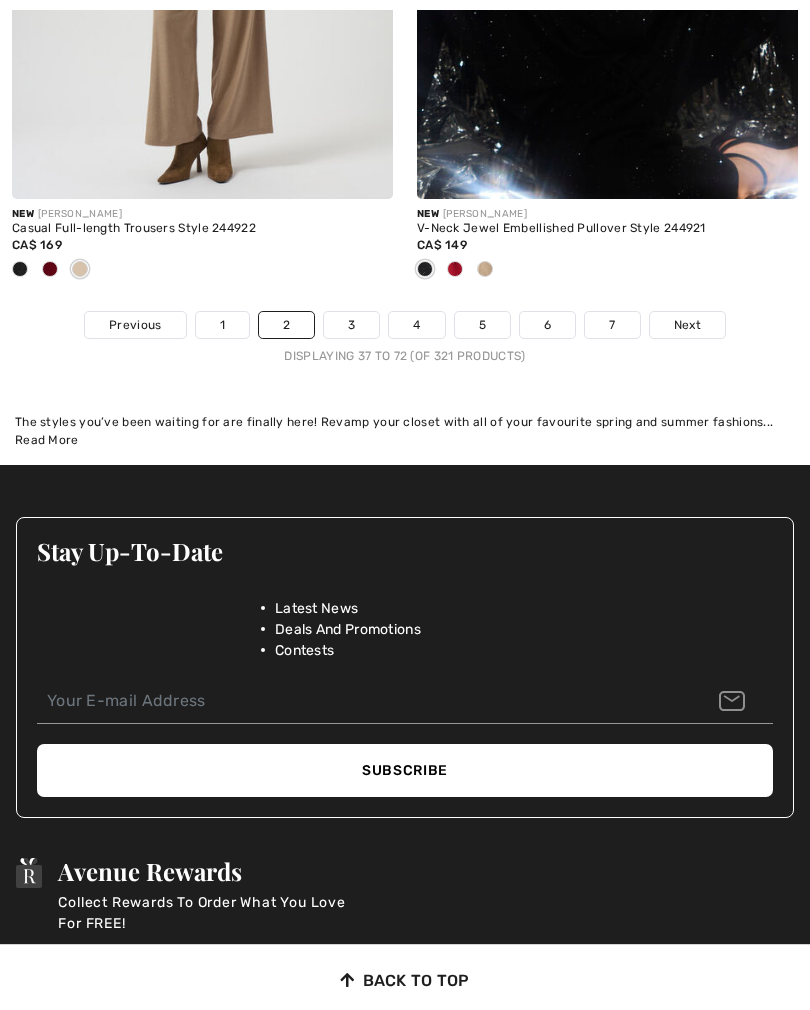 click on "3" at bounding box center (351, 325) 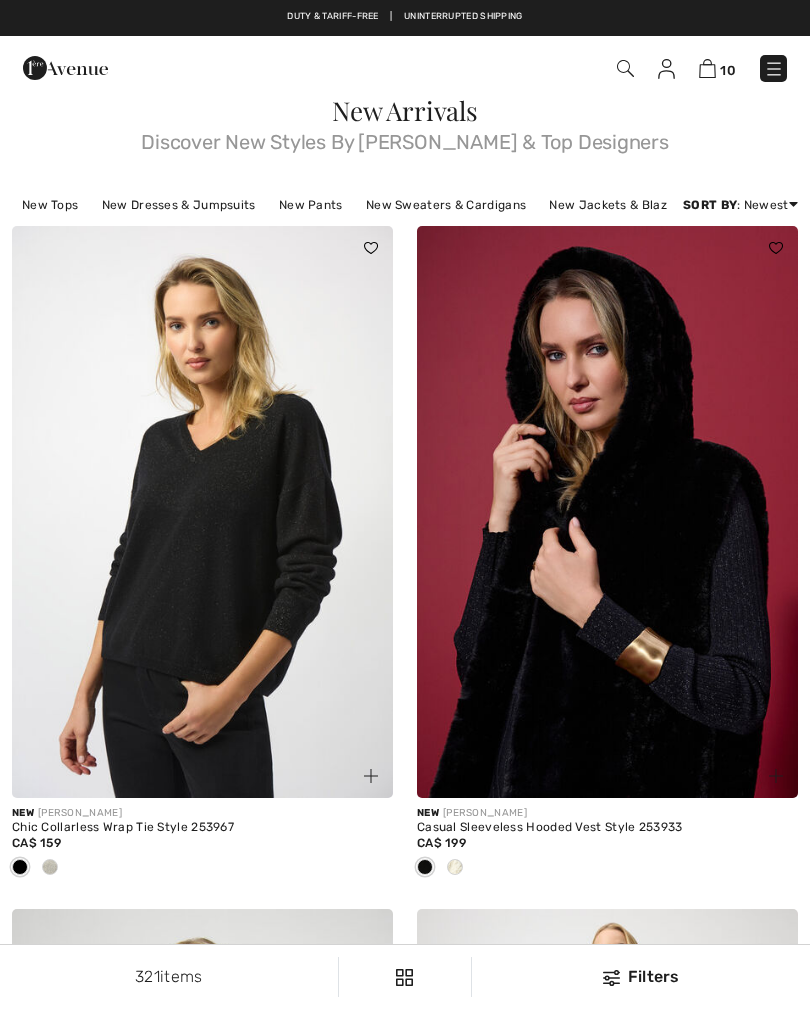 scroll, scrollTop: 0, scrollLeft: 0, axis: both 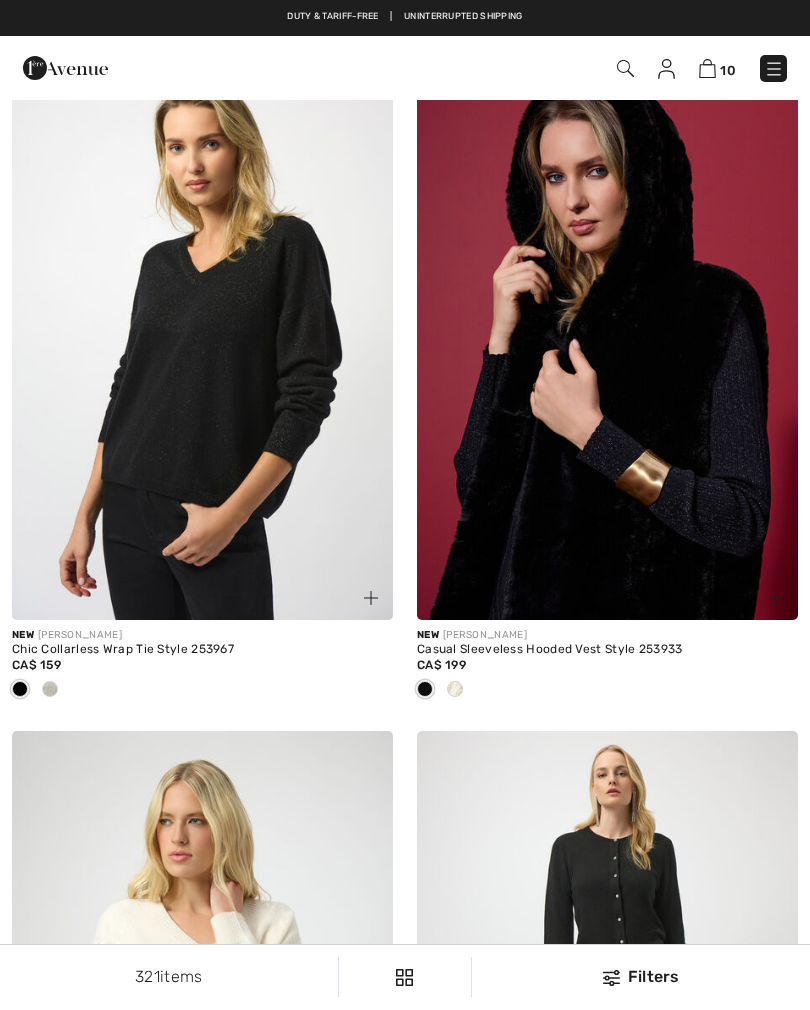 click at bounding box center [50, 690] 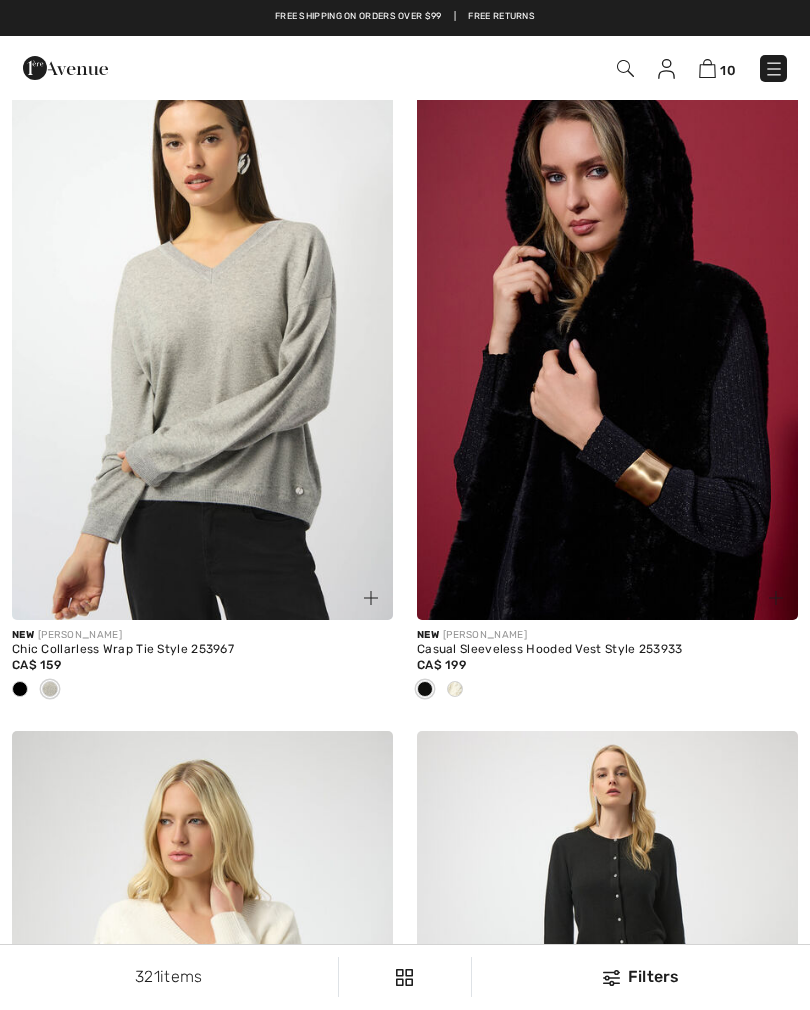 click at bounding box center [455, 689] 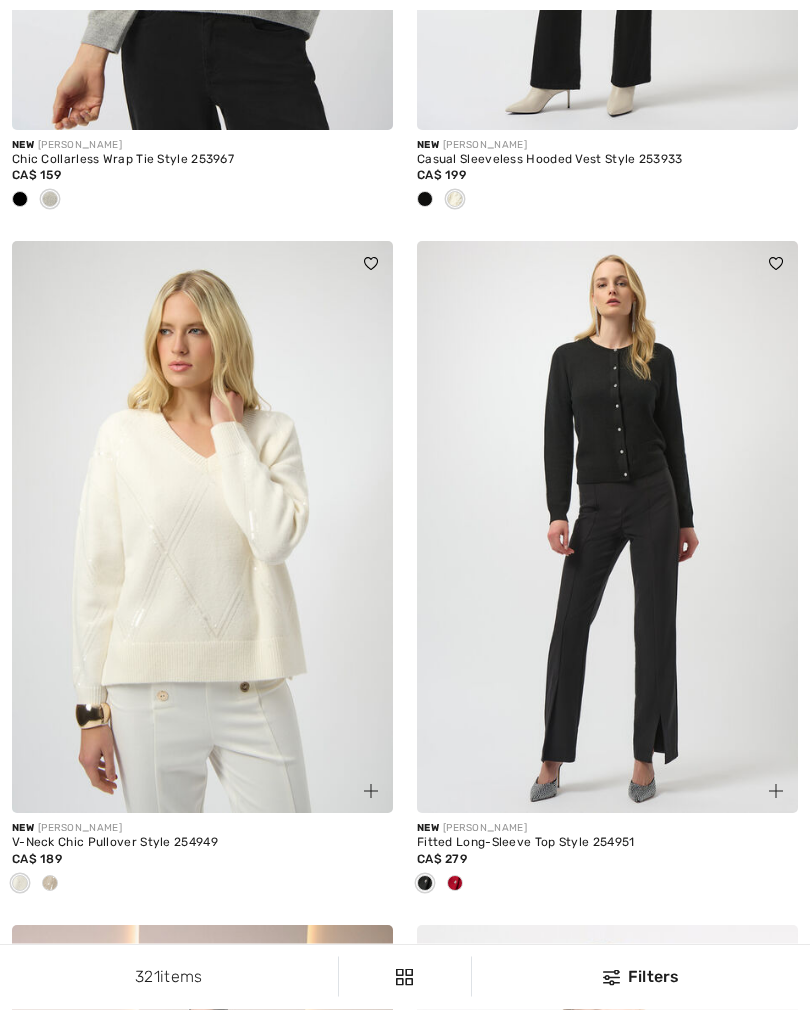 scroll, scrollTop: 668, scrollLeft: 0, axis: vertical 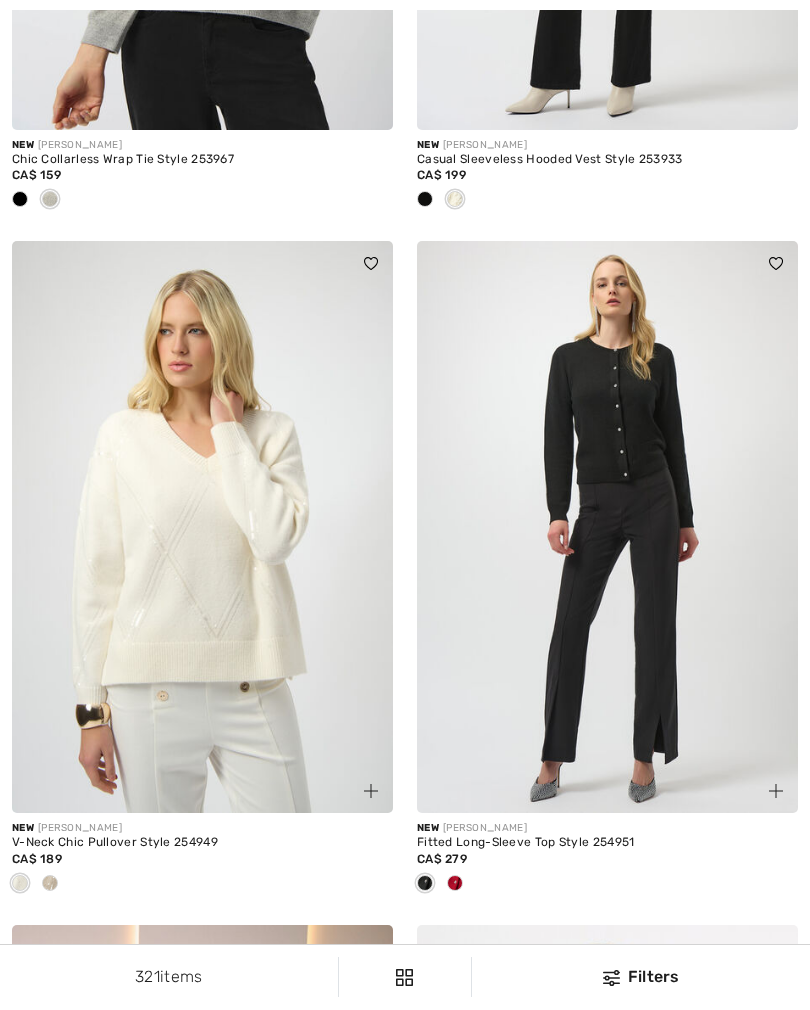 click on "New JOSEPH RIBKOFF
V-Neck Chic Pullover Style 254949
CA$ 189" at bounding box center (202, 869) 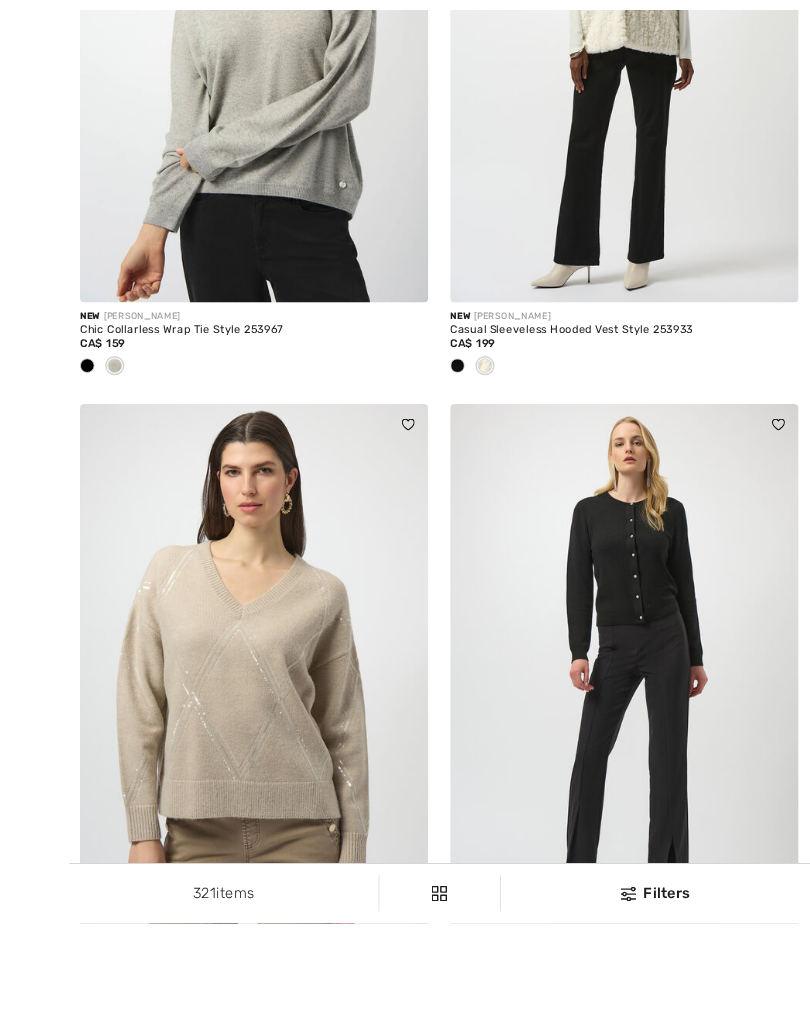 scroll, scrollTop: 687, scrollLeft: 0, axis: vertical 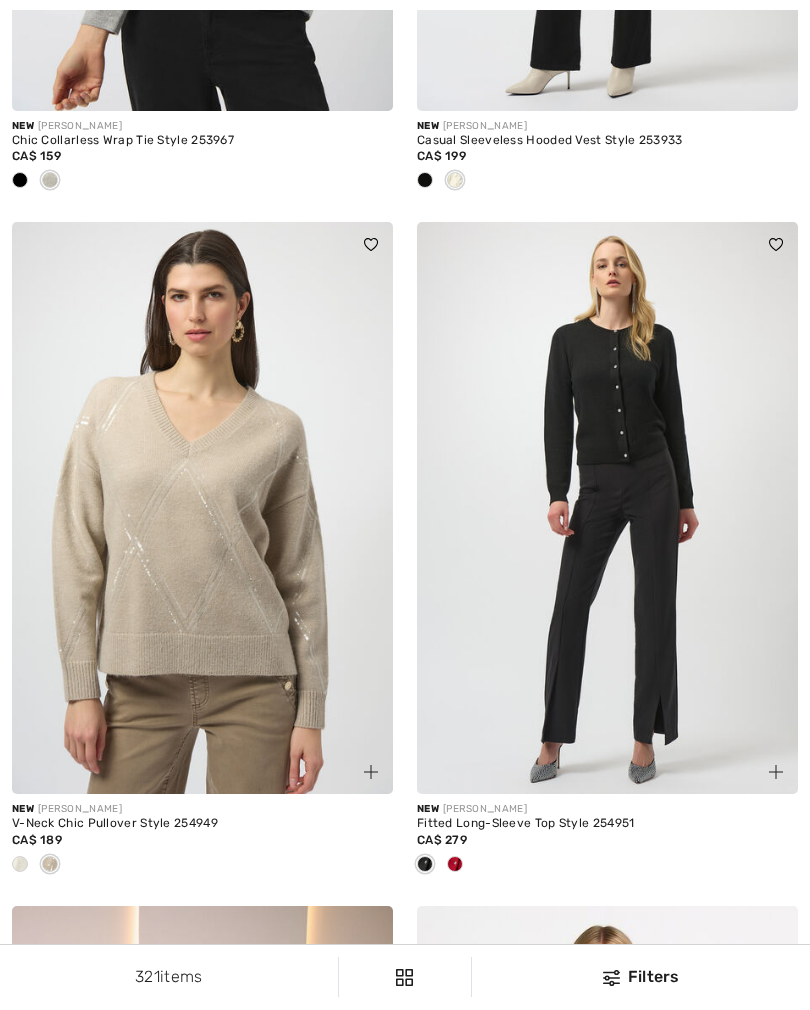click at bounding box center [455, 864] 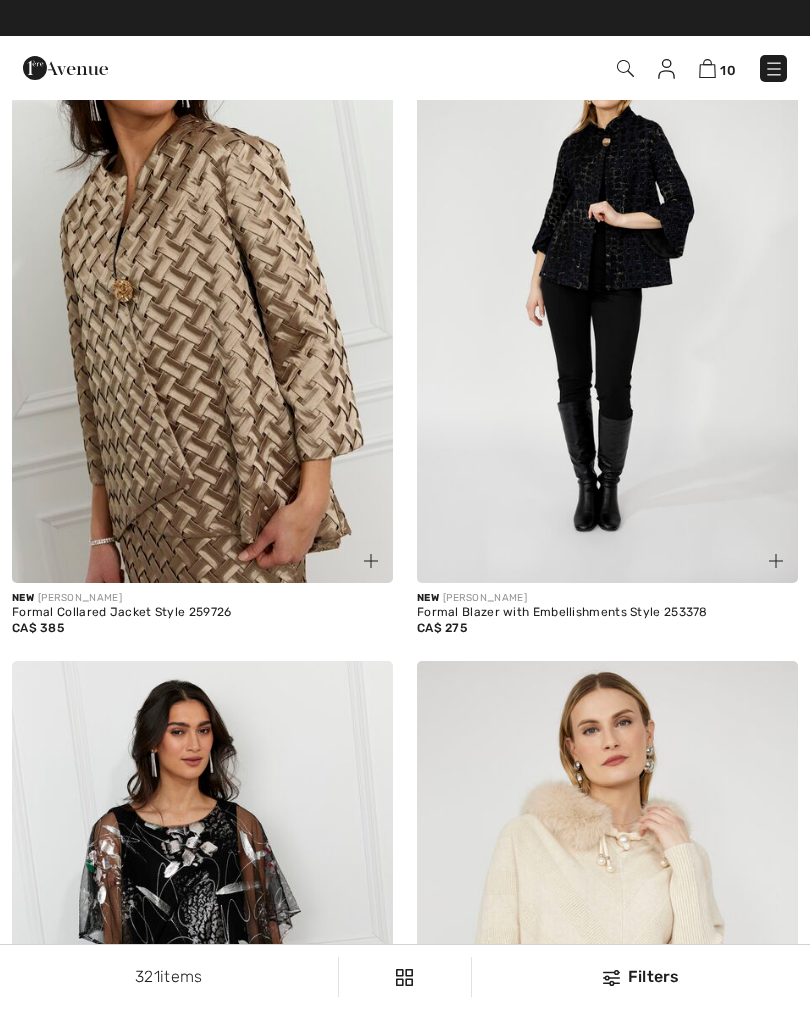 scroll, scrollTop: 2932, scrollLeft: 0, axis: vertical 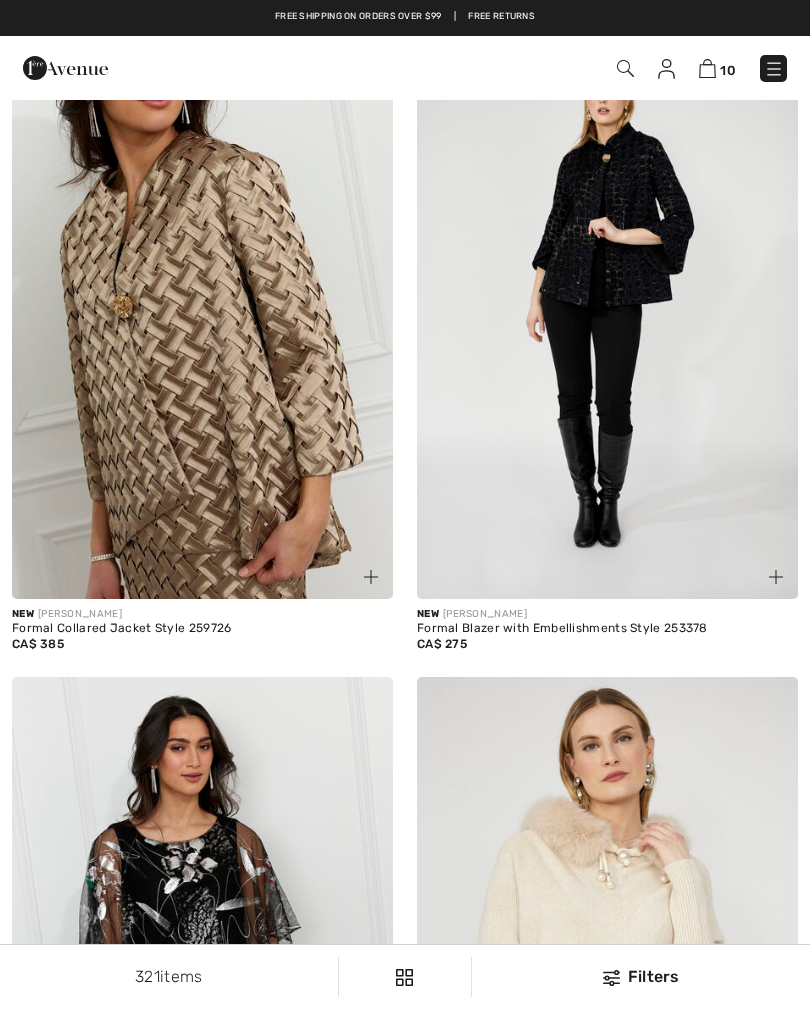 click at bounding box center [774, 69] 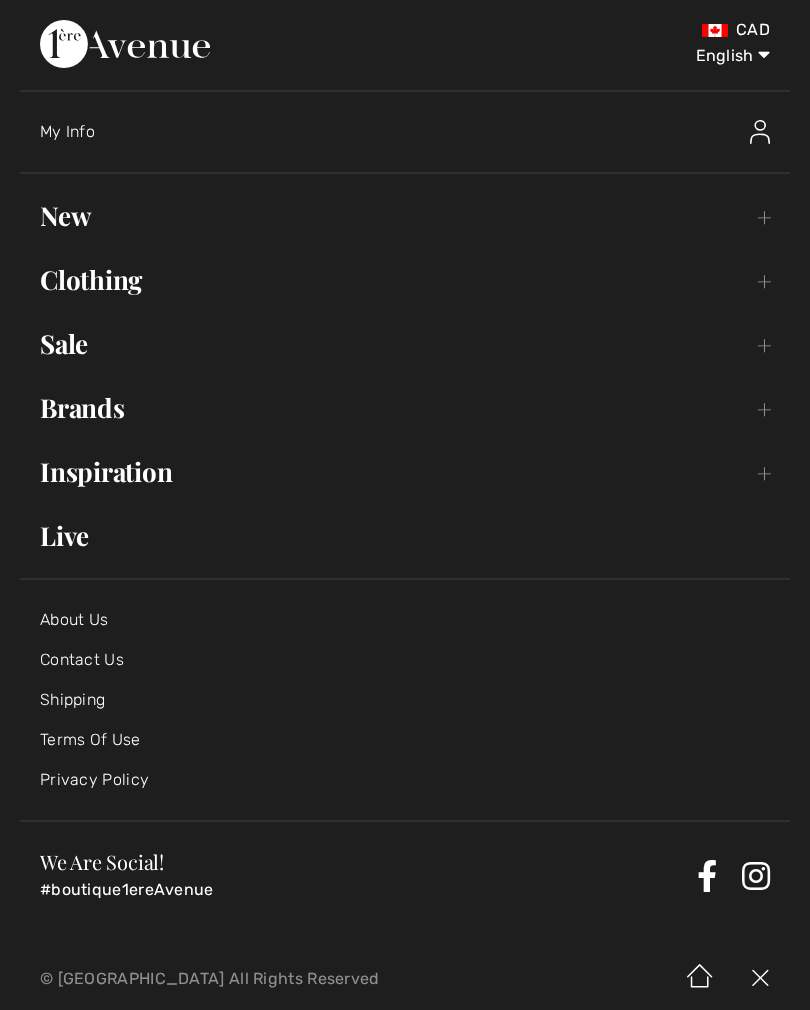 click on "Sale Toggle submenu" at bounding box center [405, 344] 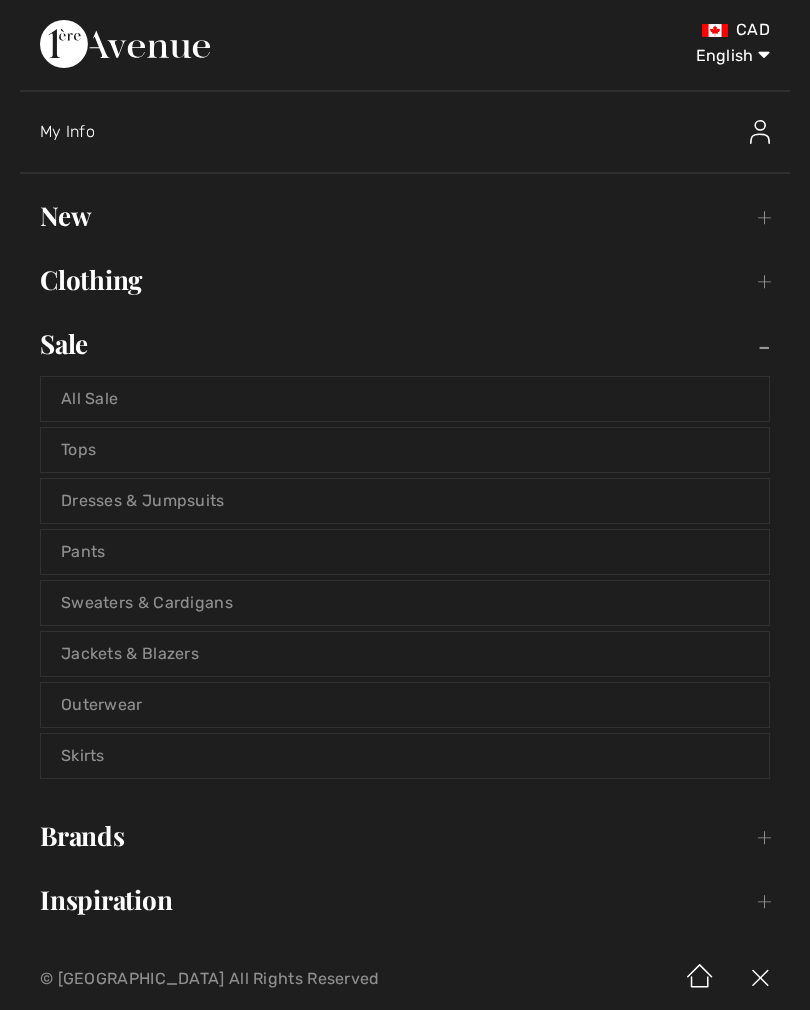 click on "All Sale" at bounding box center [405, 399] 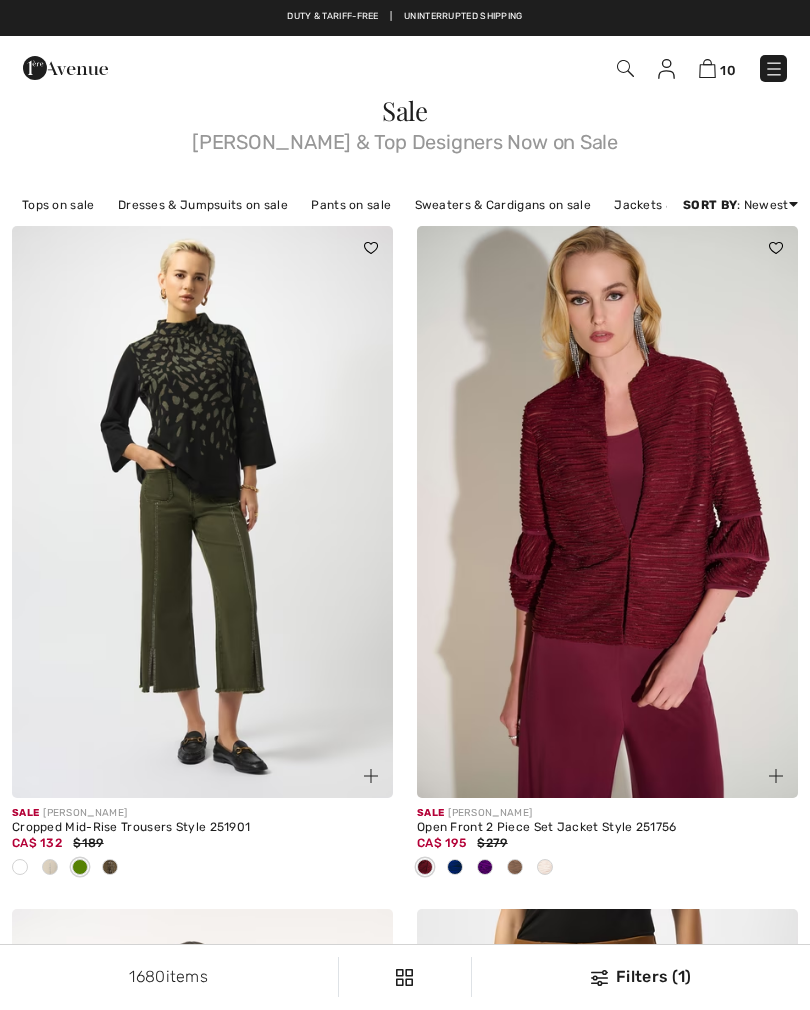 scroll, scrollTop: 0, scrollLeft: 0, axis: both 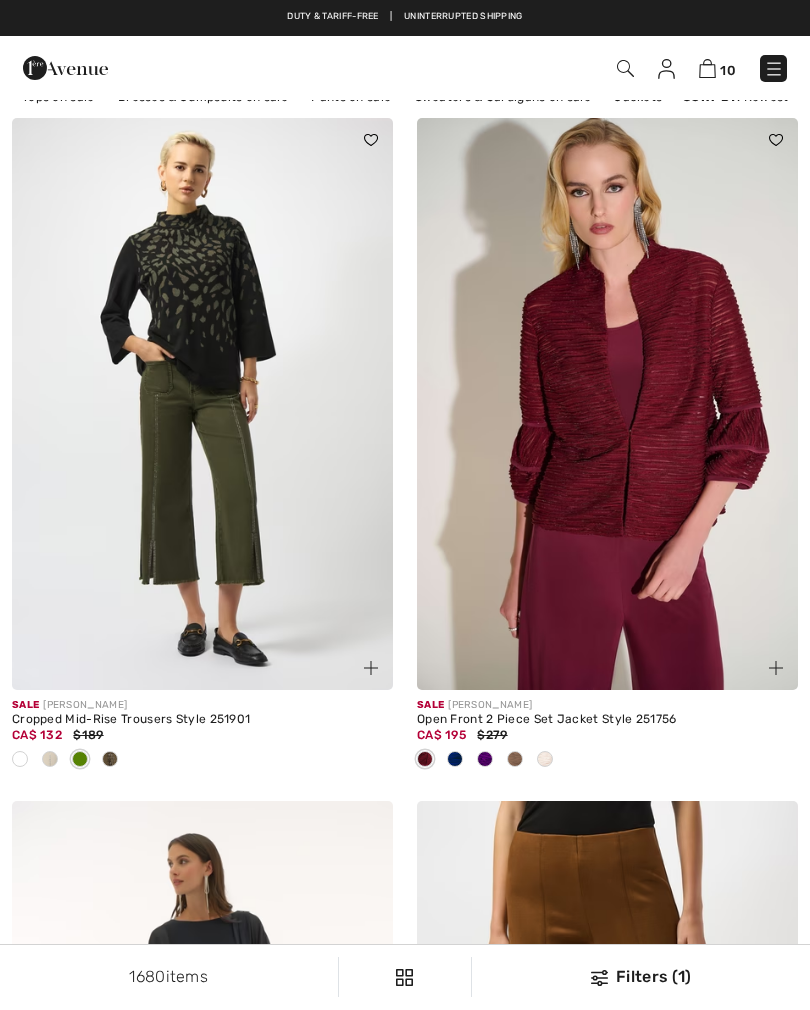 click at bounding box center (50, 759) 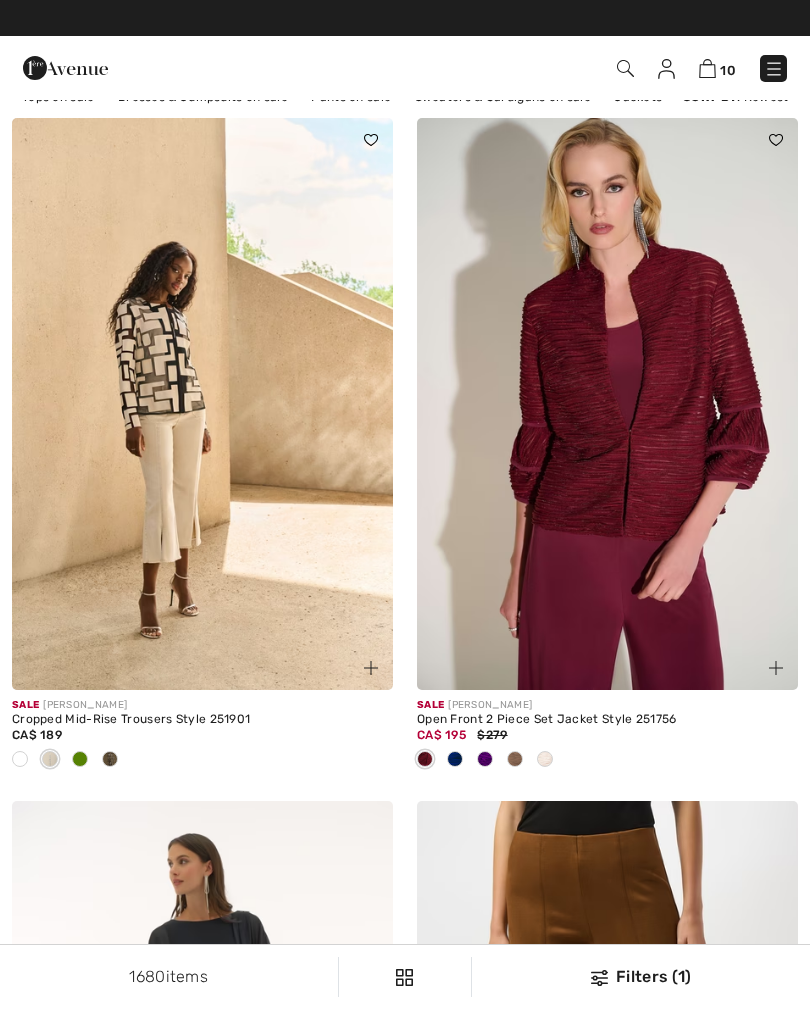 click at bounding box center (20, 760) 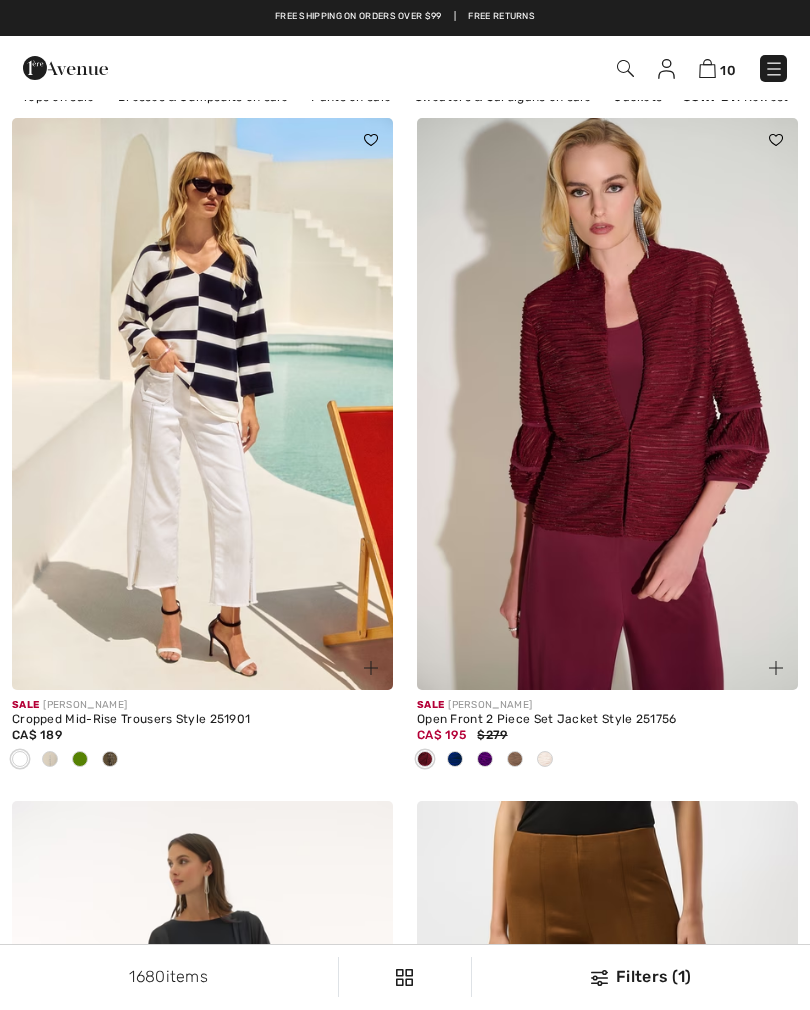 click at bounding box center (80, 759) 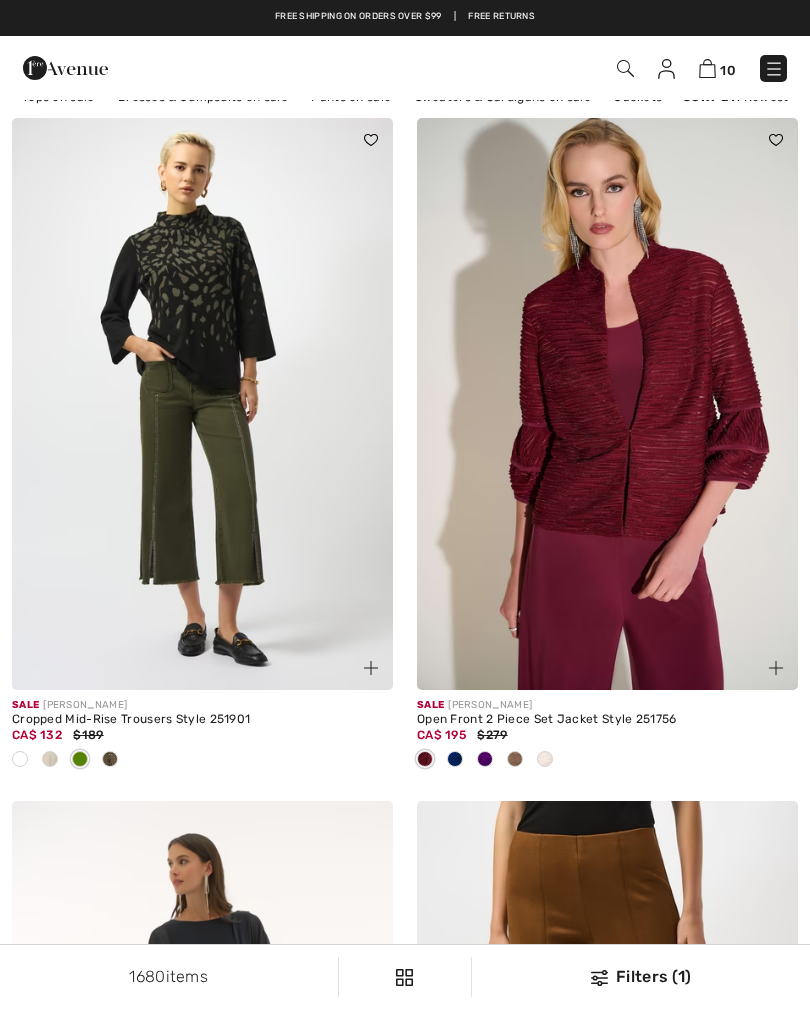 click at bounding box center (110, 760) 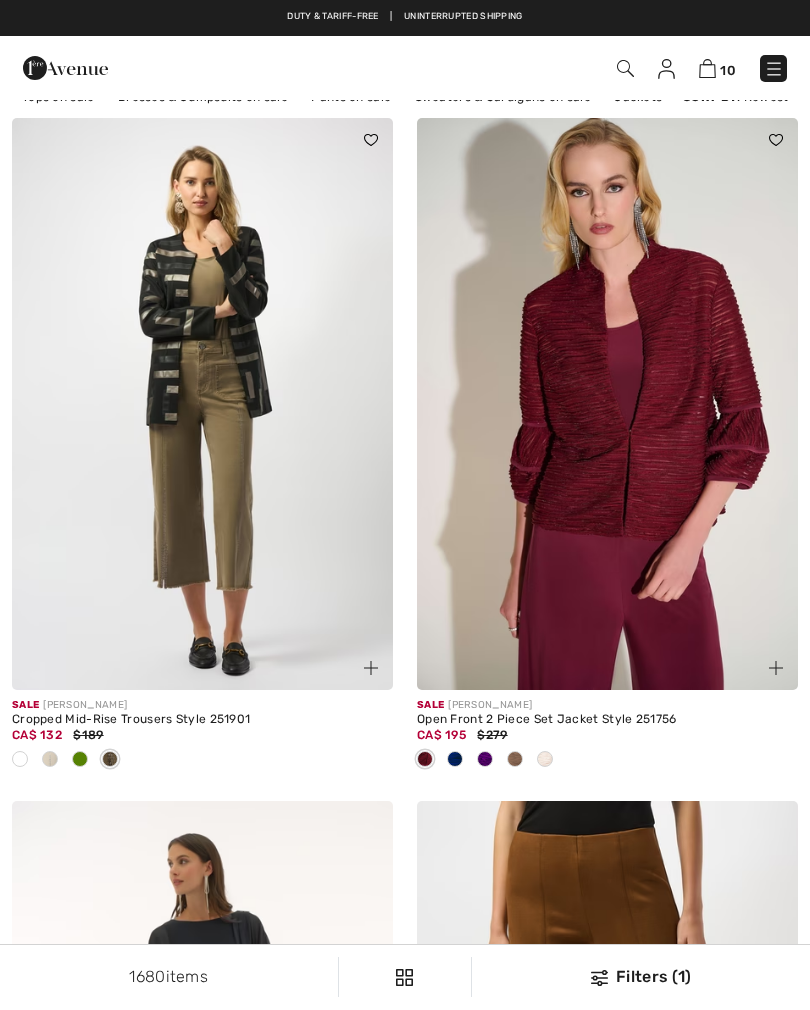 click at bounding box center (80, 760) 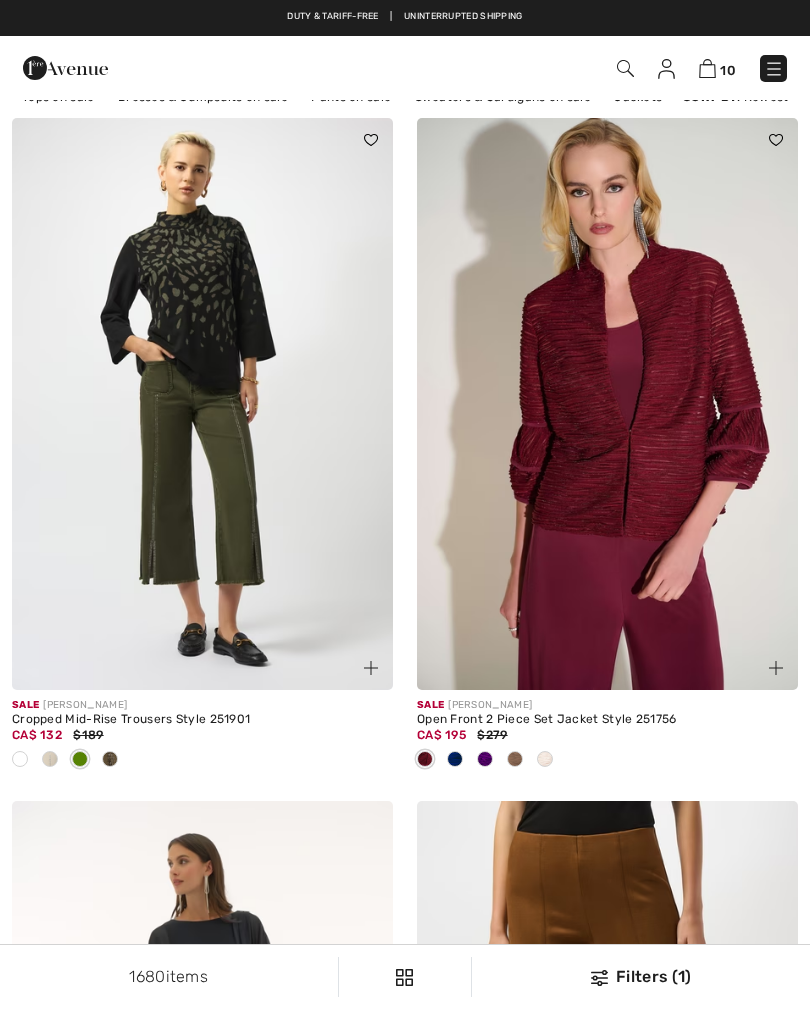 click at bounding box center (110, 759) 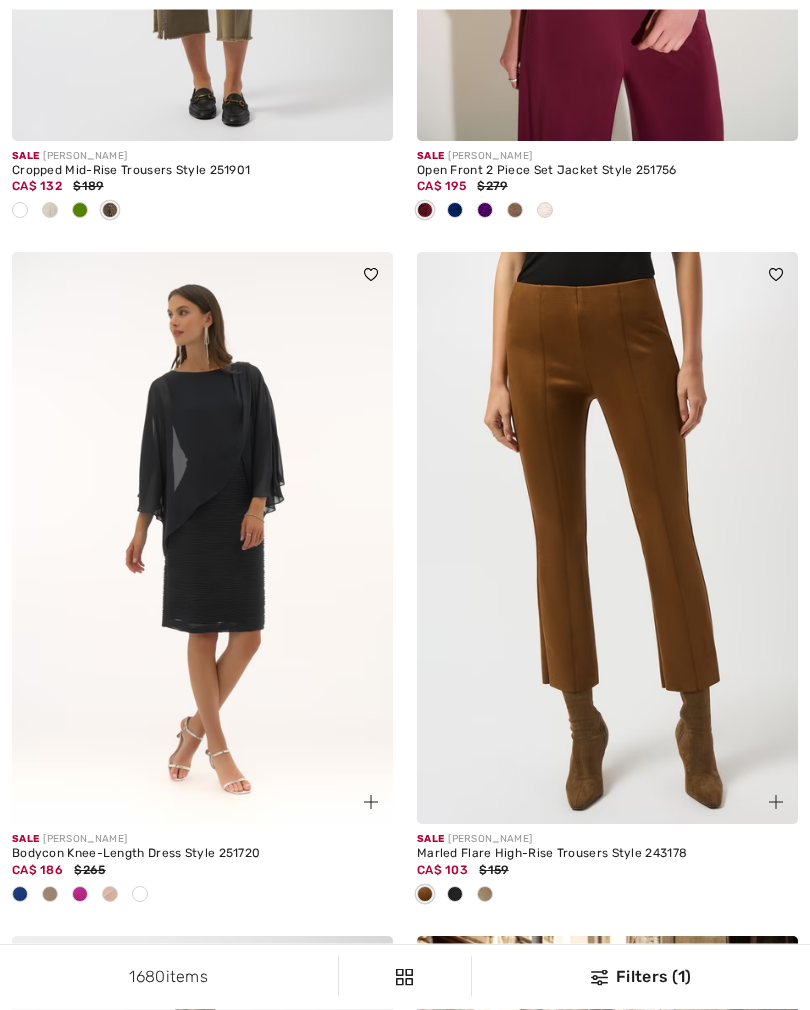 scroll, scrollTop: 655, scrollLeft: 0, axis: vertical 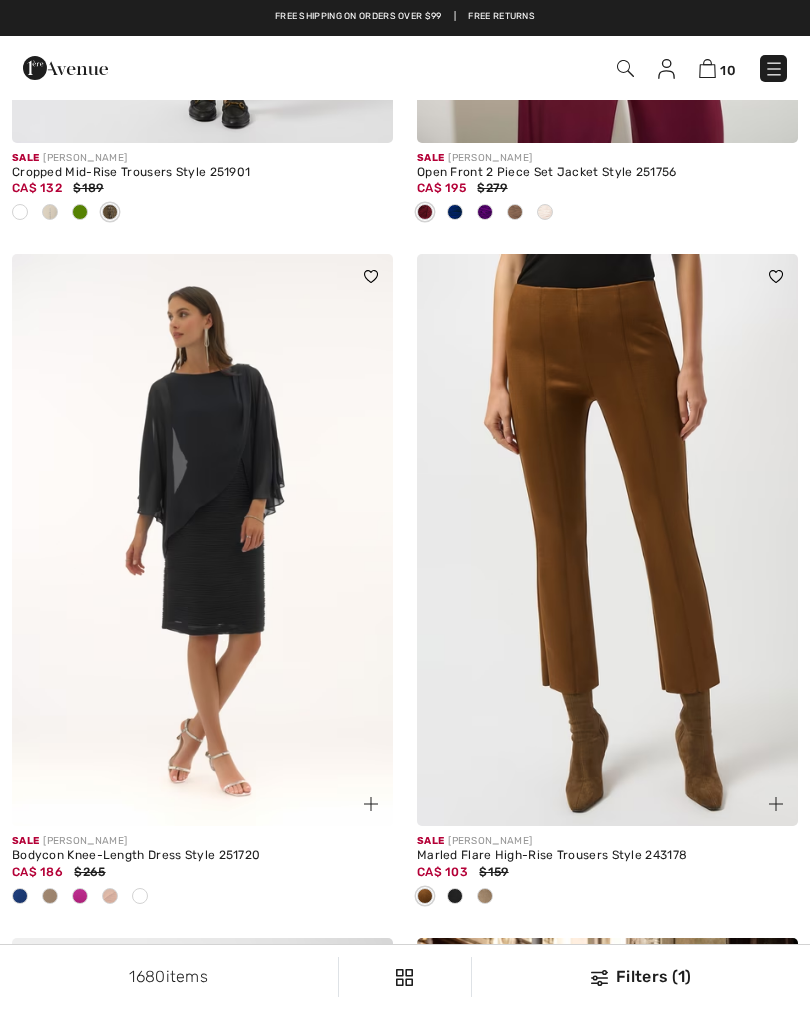 click at bounding box center (485, 896) 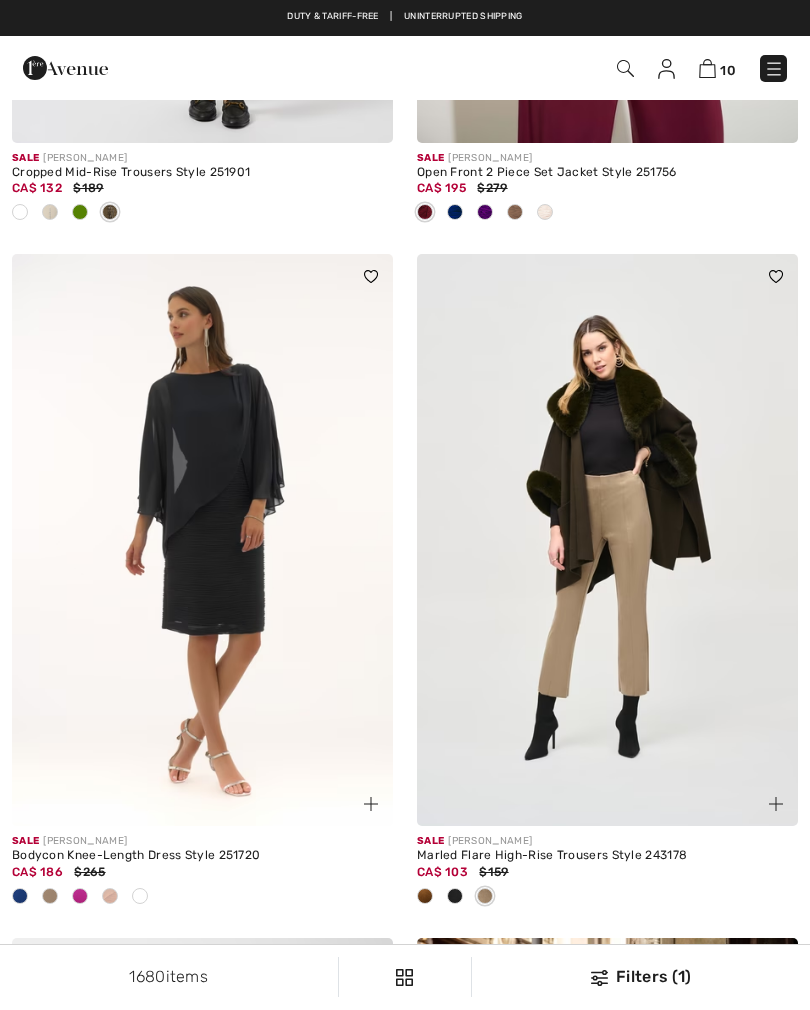 click at bounding box center [455, 896] 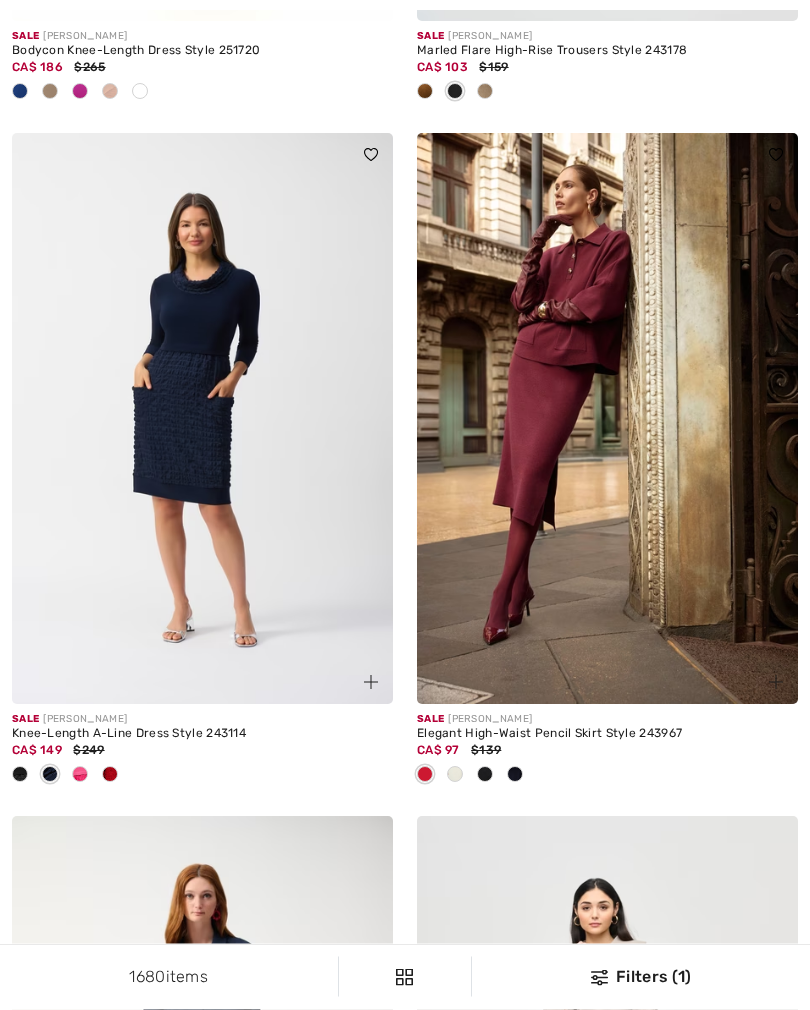 scroll, scrollTop: 1460, scrollLeft: 0, axis: vertical 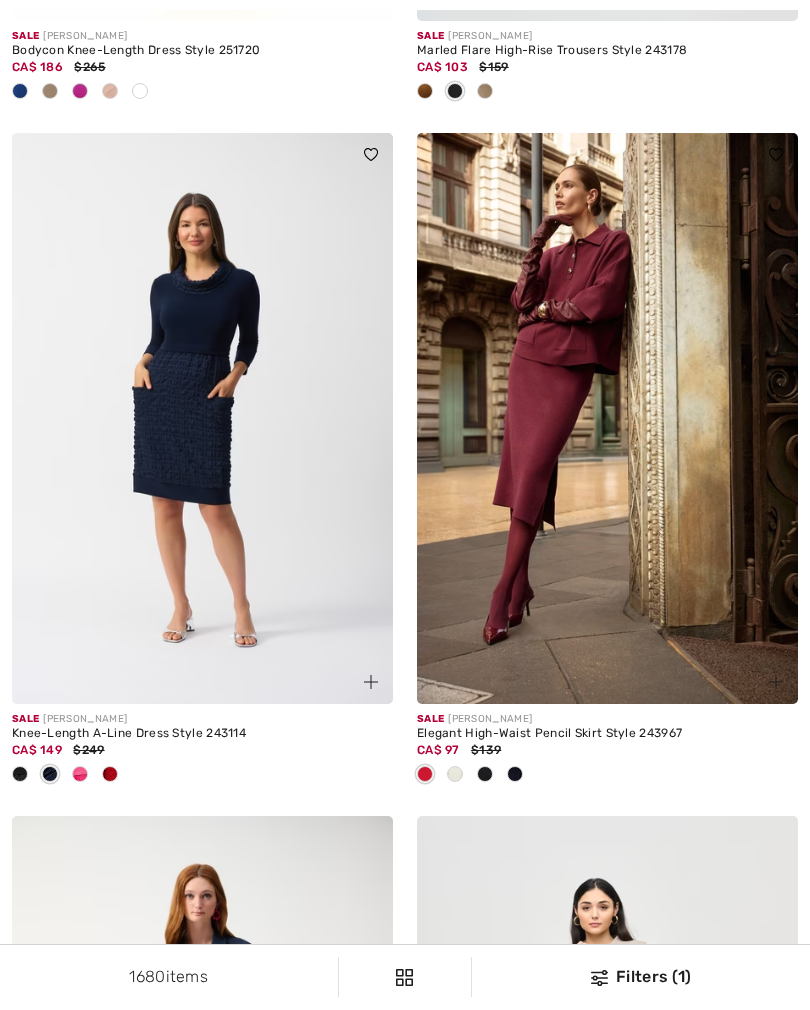 click at bounding box center [455, 774] 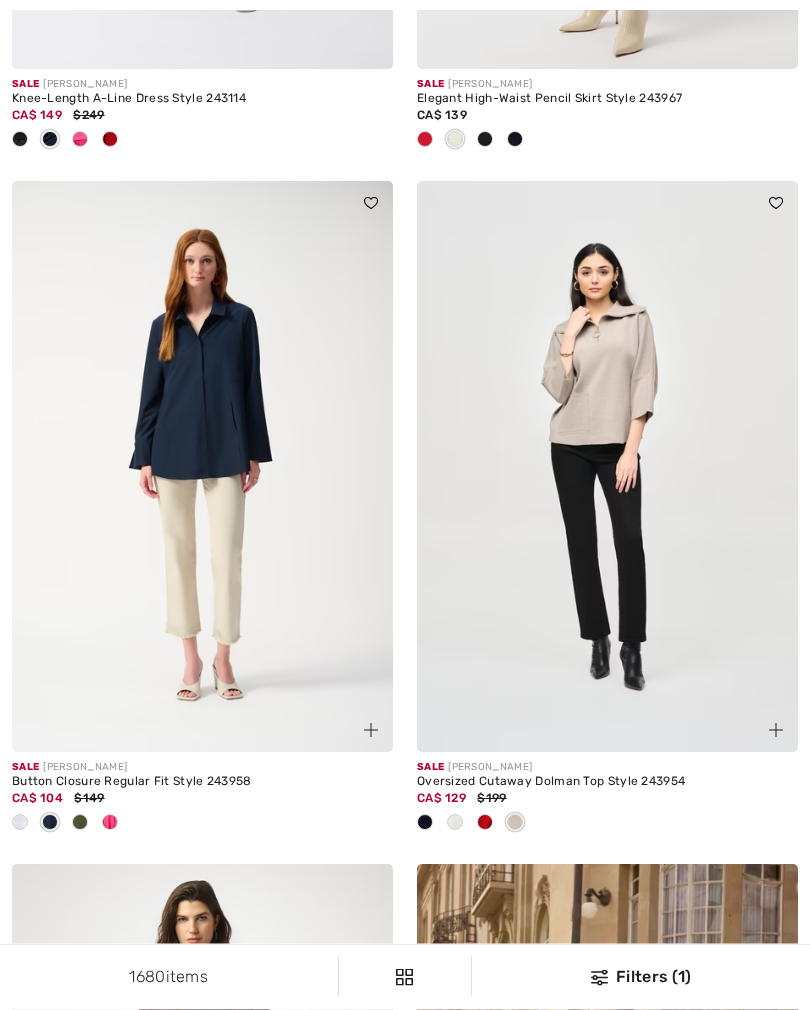 scroll, scrollTop: 2095, scrollLeft: 0, axis: vertical 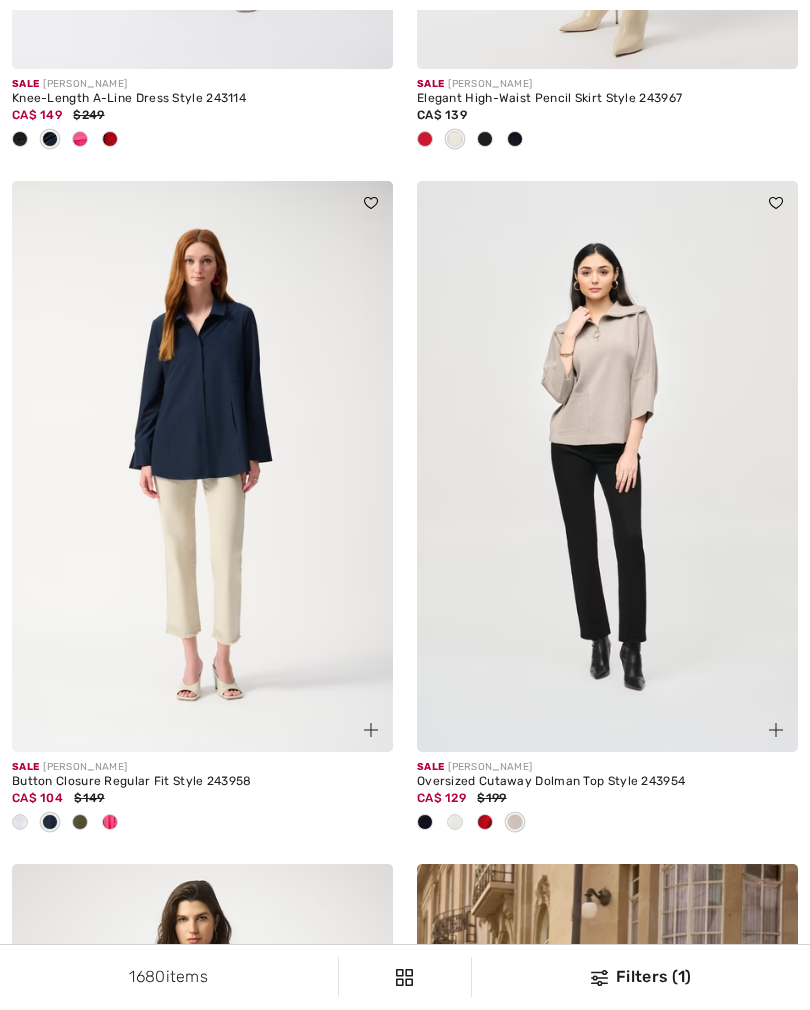 click at bounding box center (485, 822) 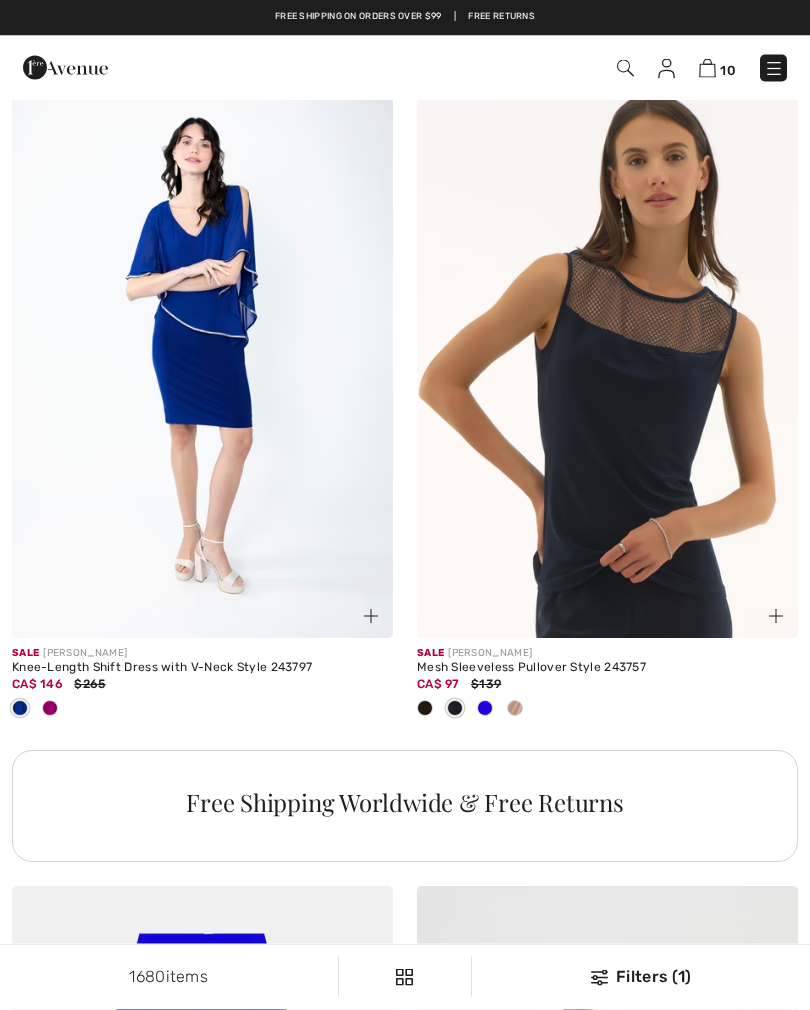 scroll, scrollTop: 3573, scrollLeft: 0, axis: vertical 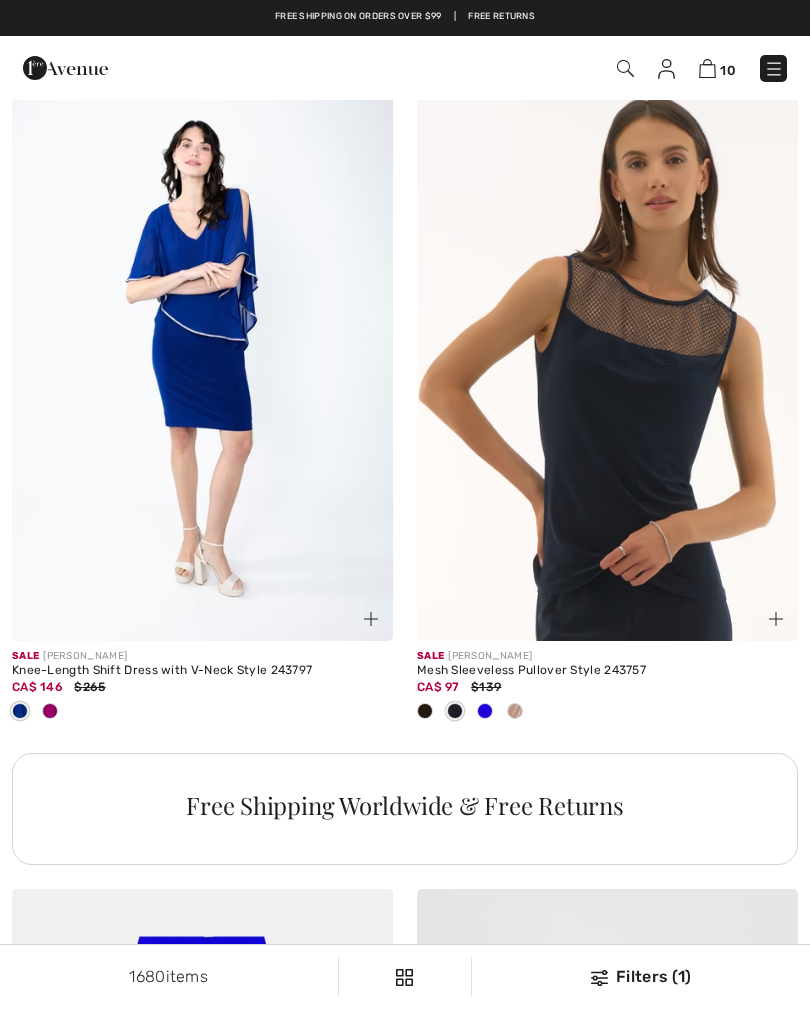 click at bounding box center [485, 712] 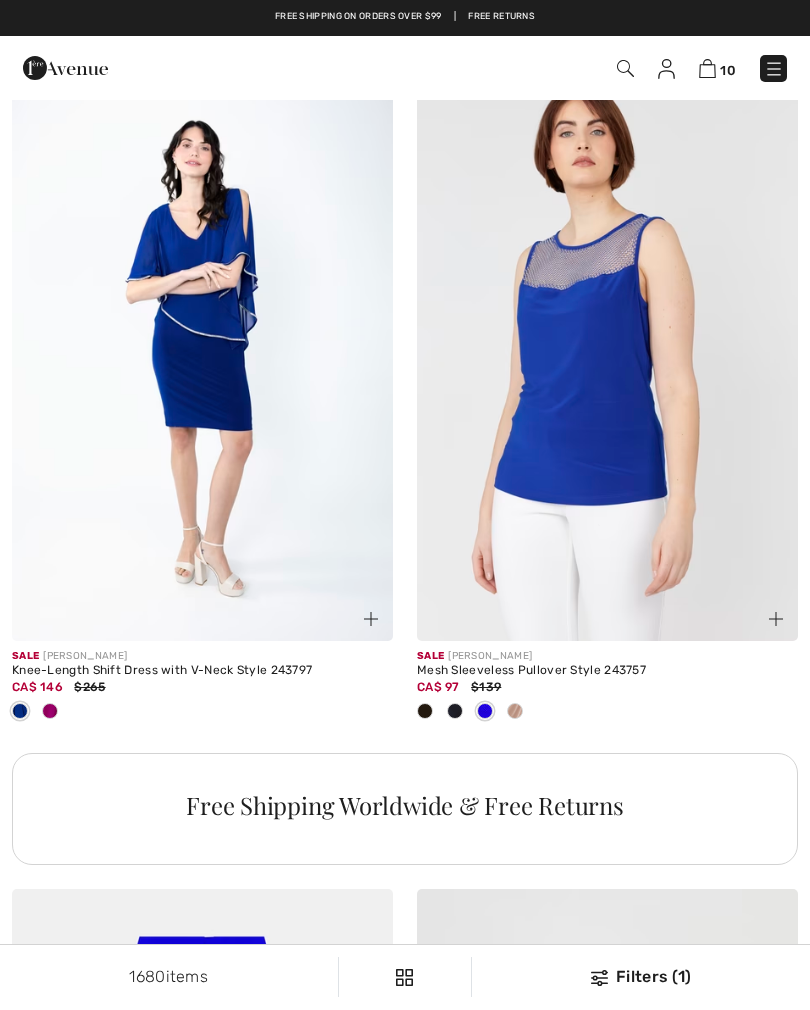 click at bounding box center (607, 355) 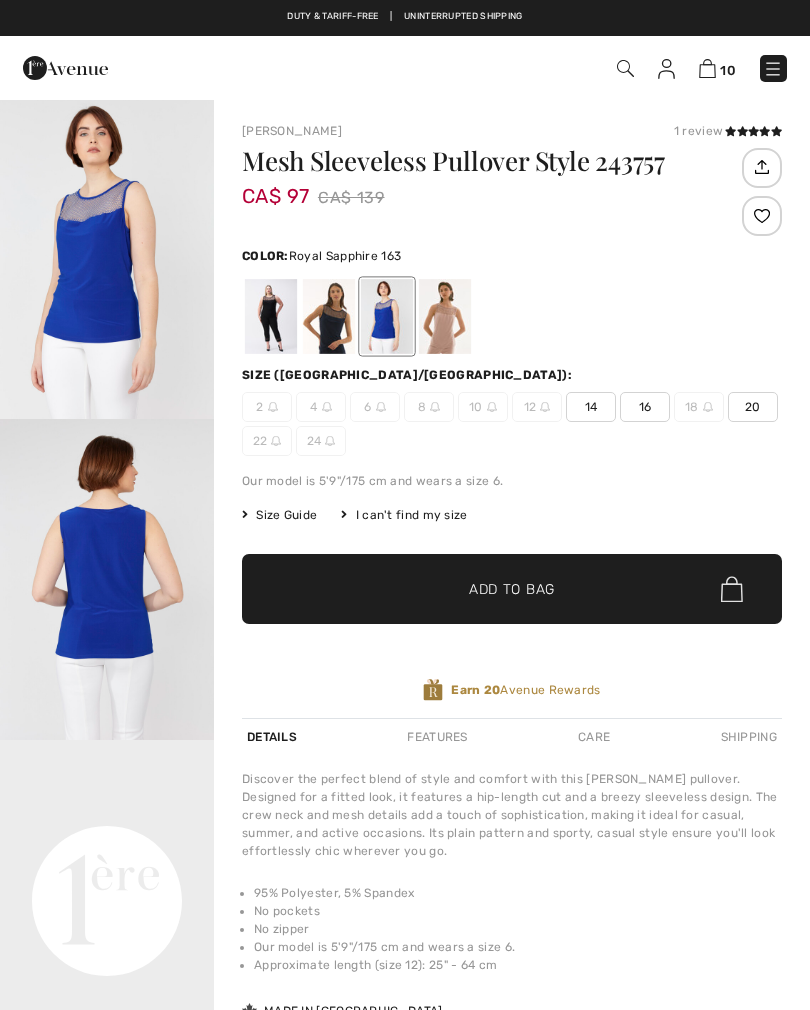 scroll, scrollTop: 0, scrollLeft: 0, axis: both 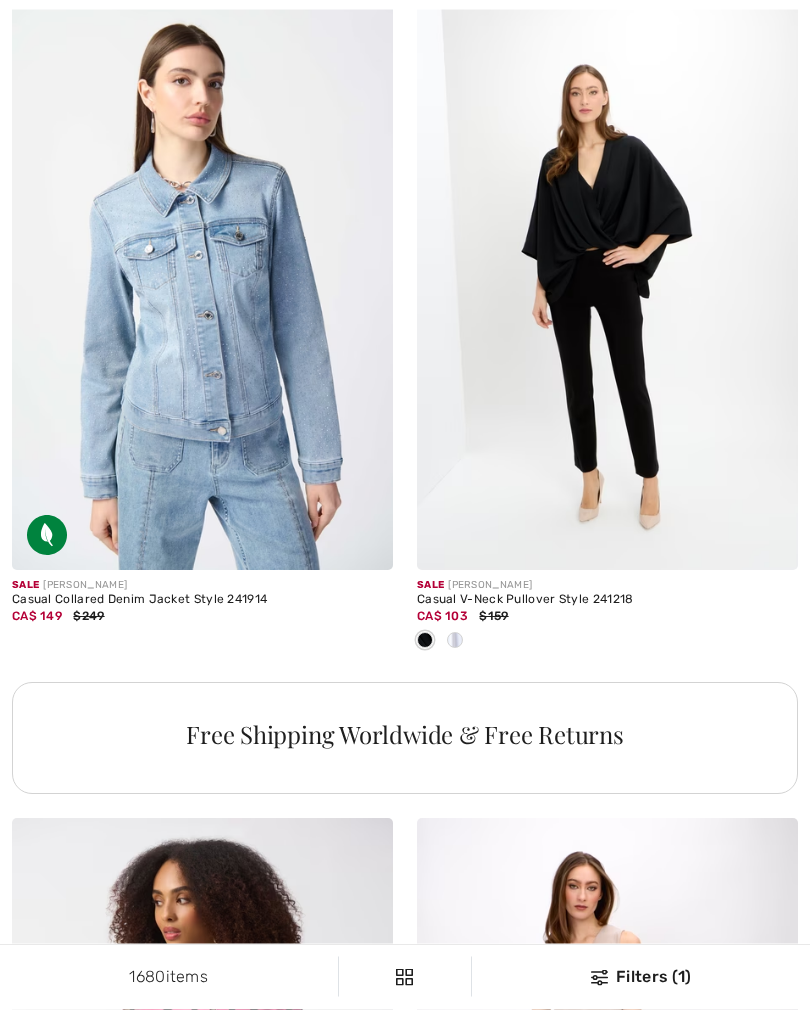 click at bounding box center (455, 641) 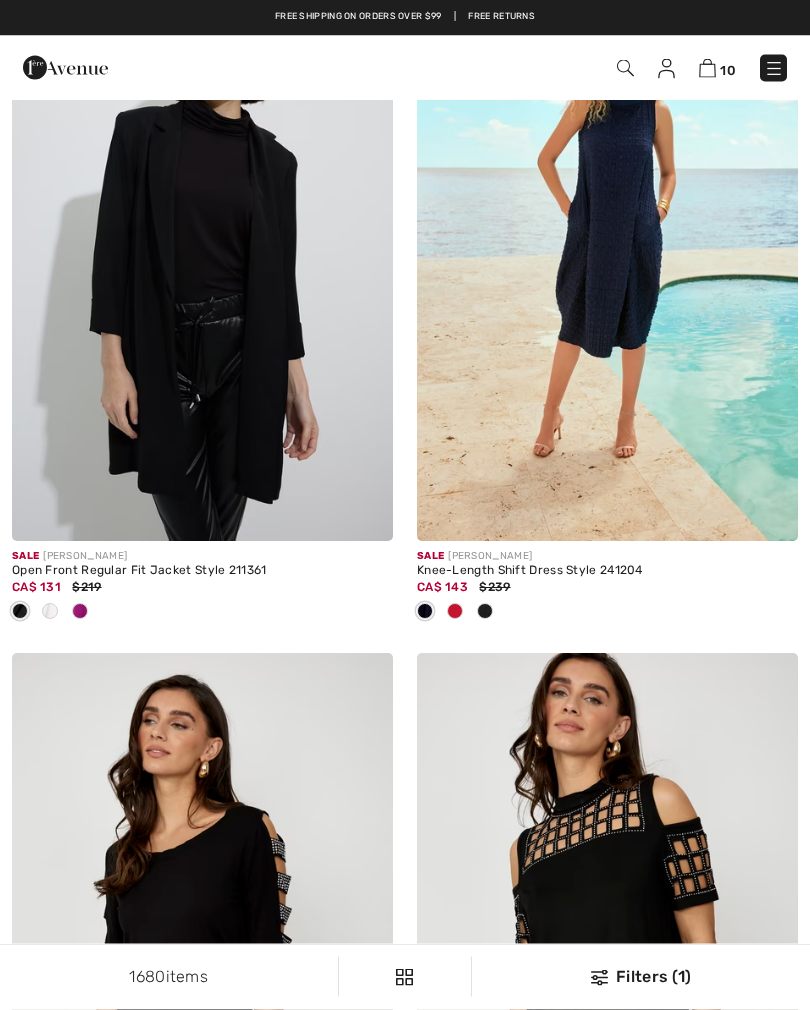 scroll, scrollTop: 10059, scrollLeft: 0, axis: vertical 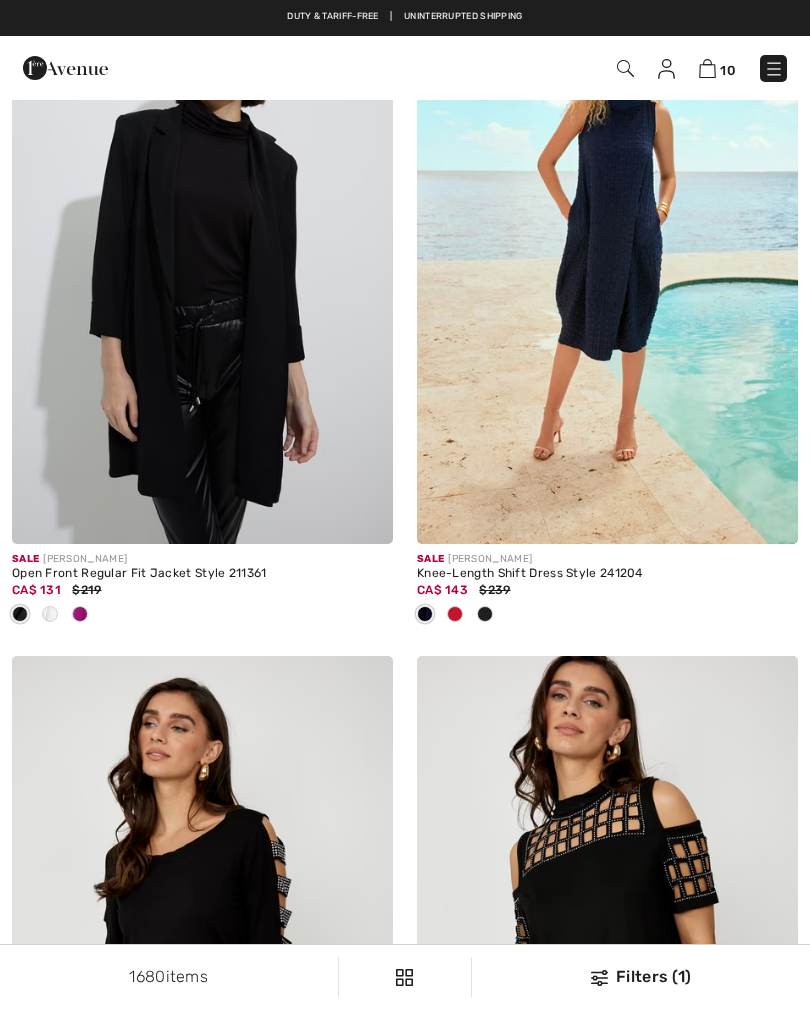 click at bounding box center (80, 615) 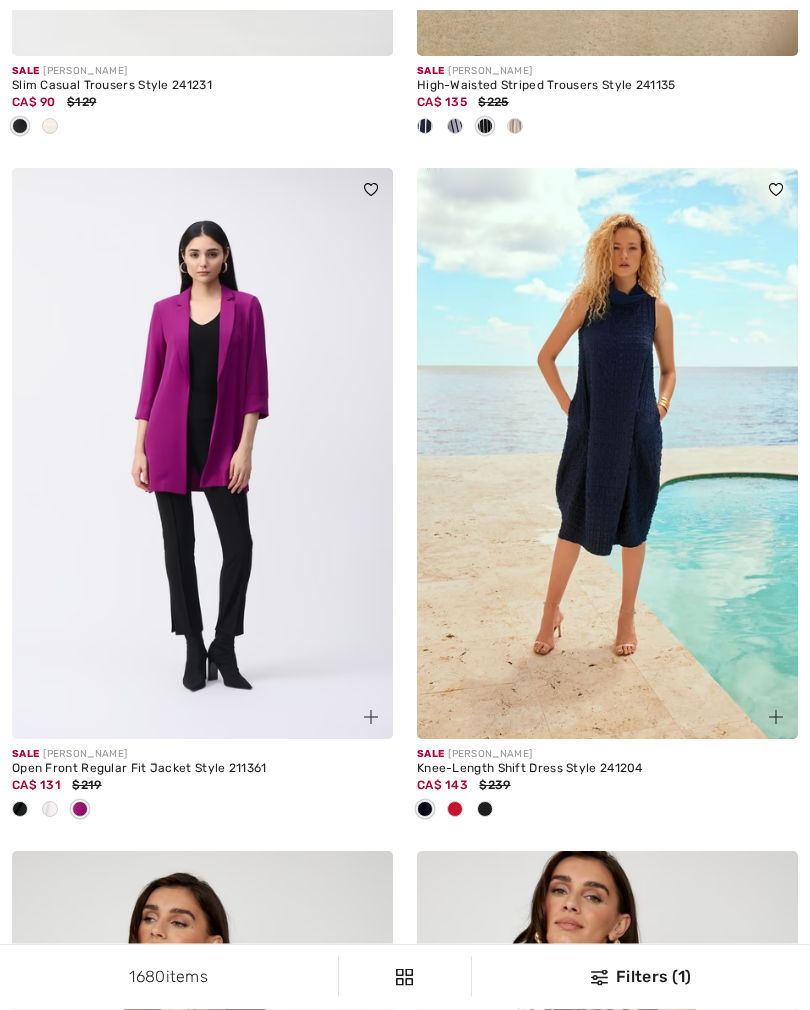 click at bounding box center (50, 810) 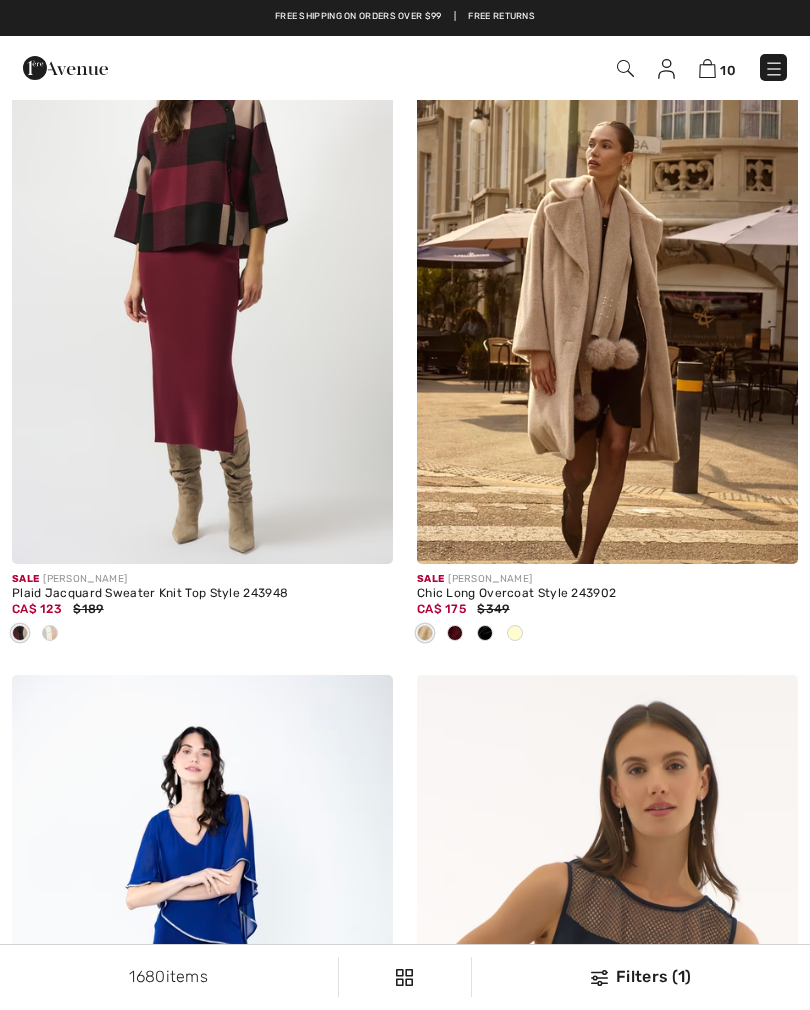 scroll, scrollTop: 2964, scrollLeft: 0, axis: vertical 